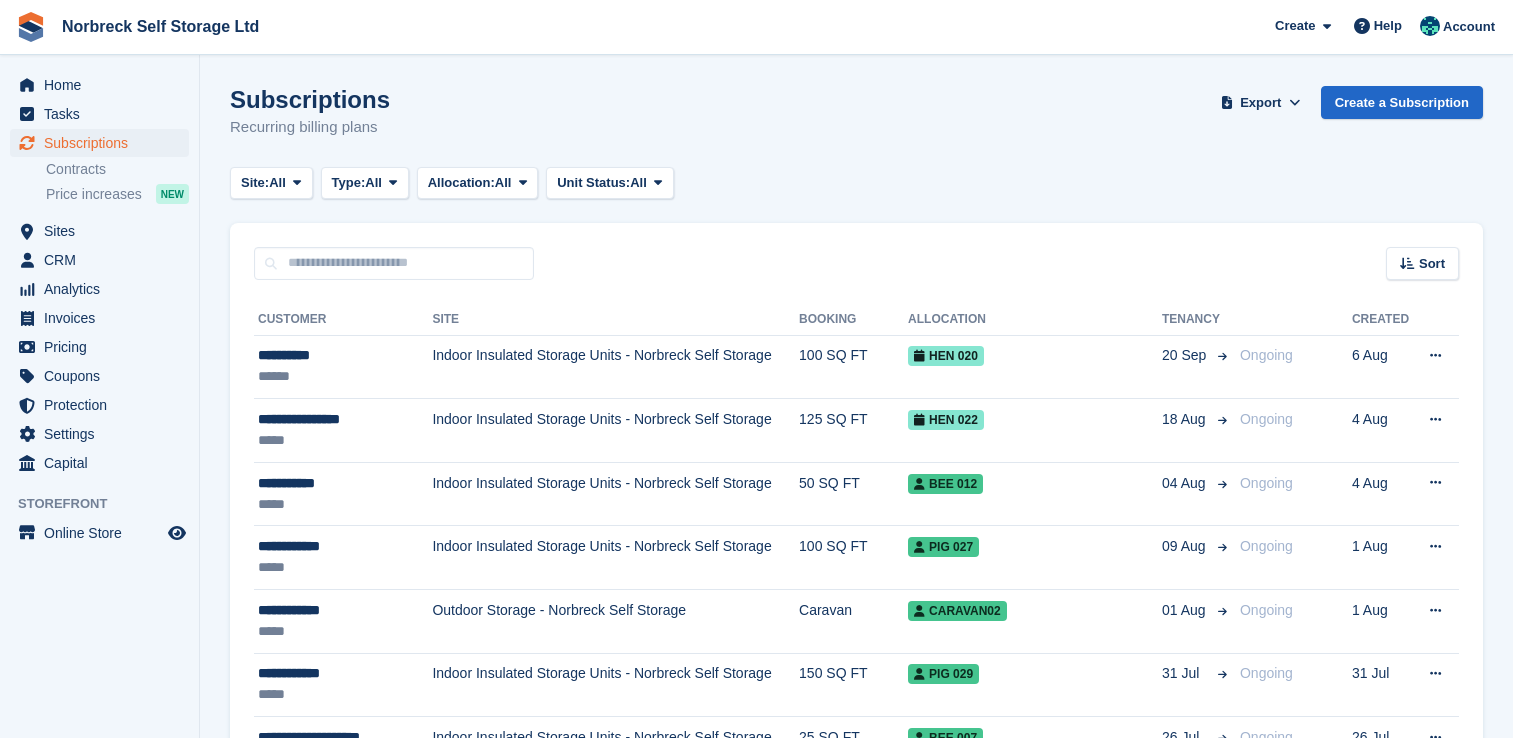 scroll, scrollTop: 0, scrollLeft: 0, axis: both 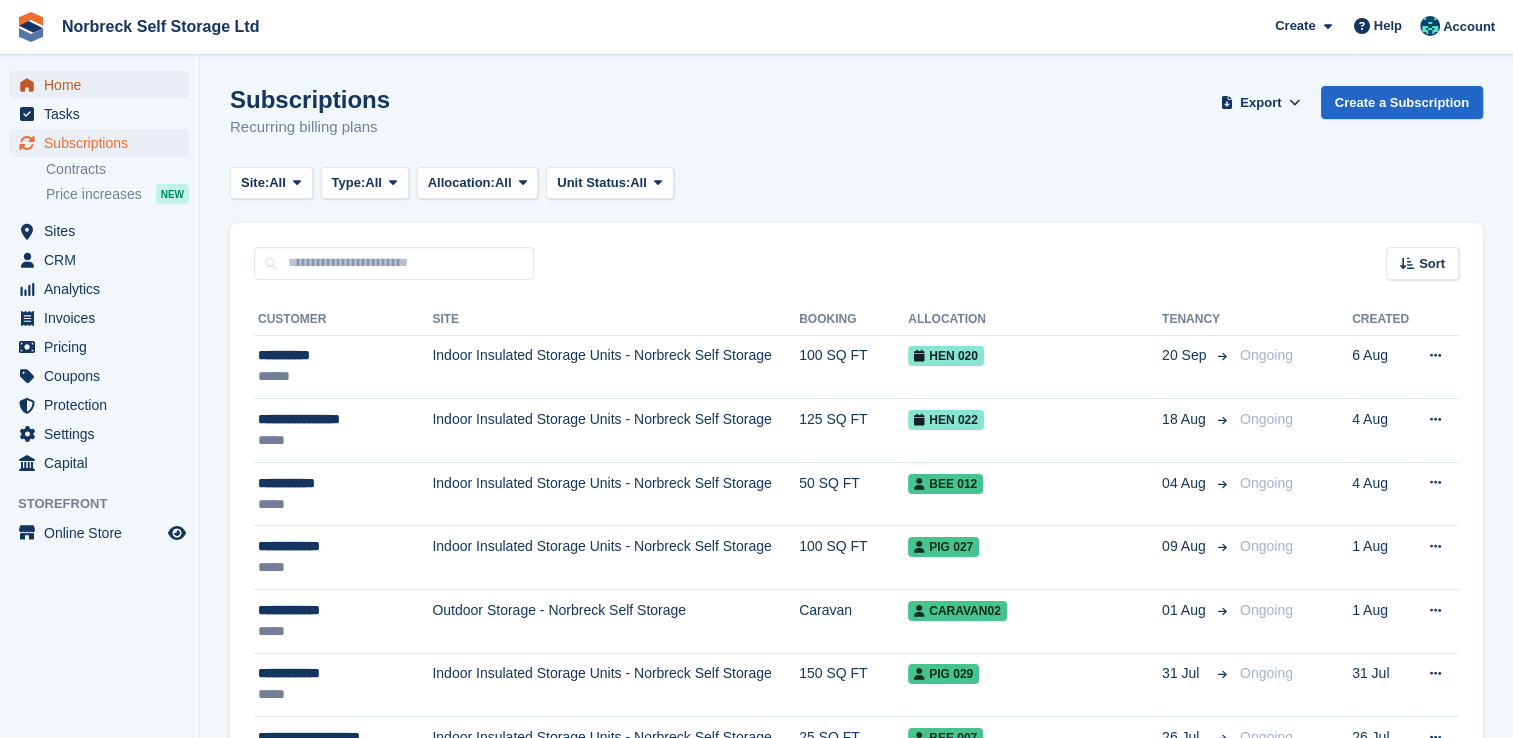 click on "Home" at bounding box center [104, 85] 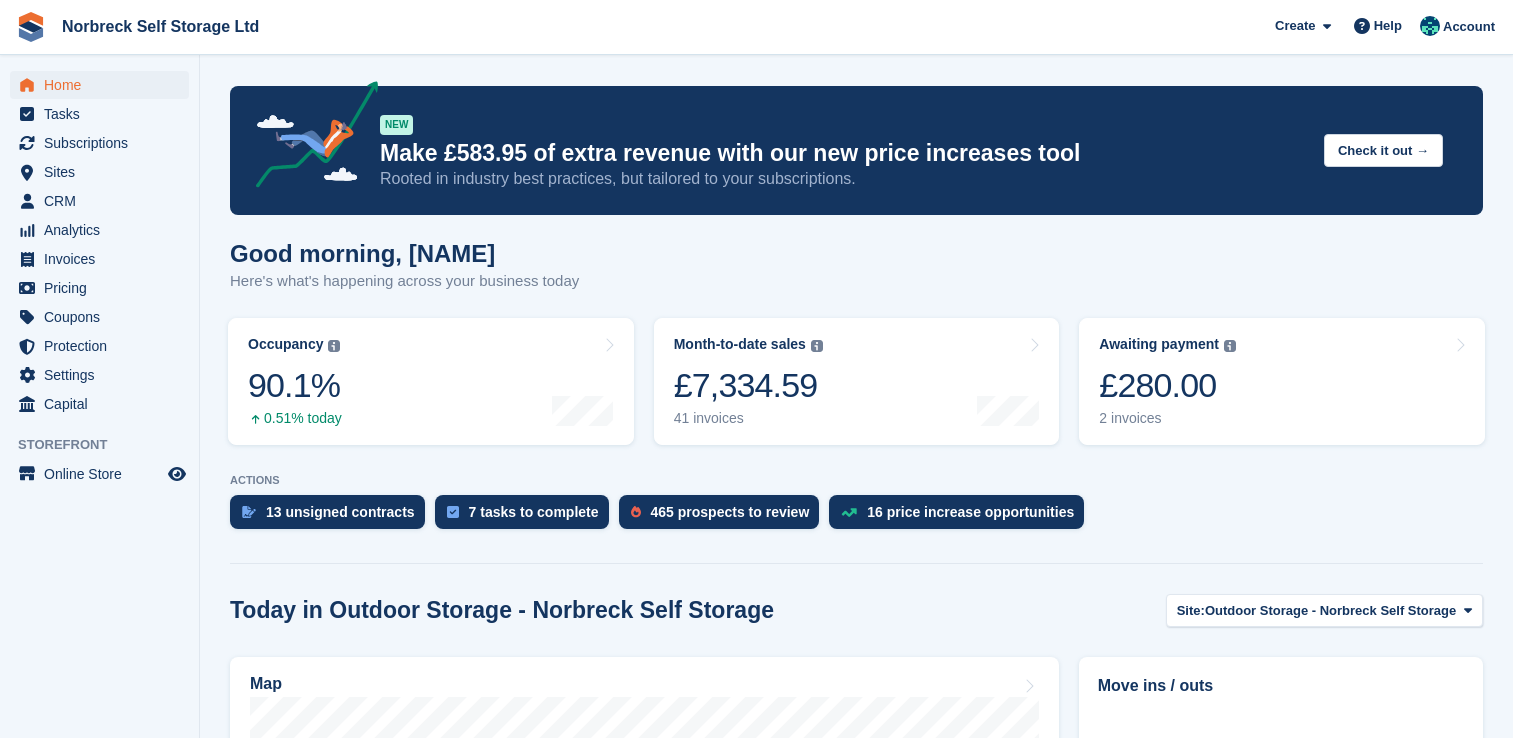 scroll, scrollTop: 0, scrollLeft: 0, axis: both 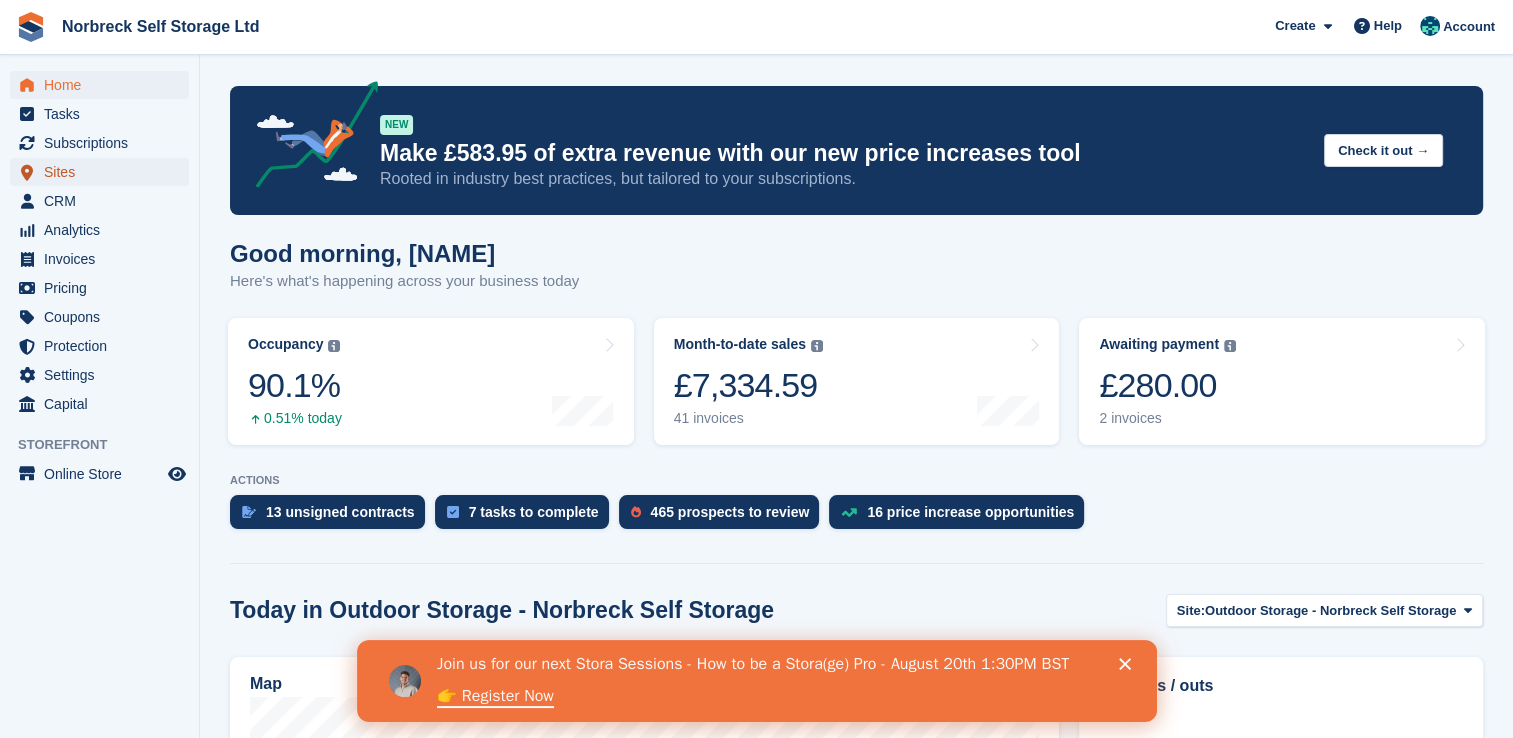 click on "Sites" at bounding box center [104, 172] 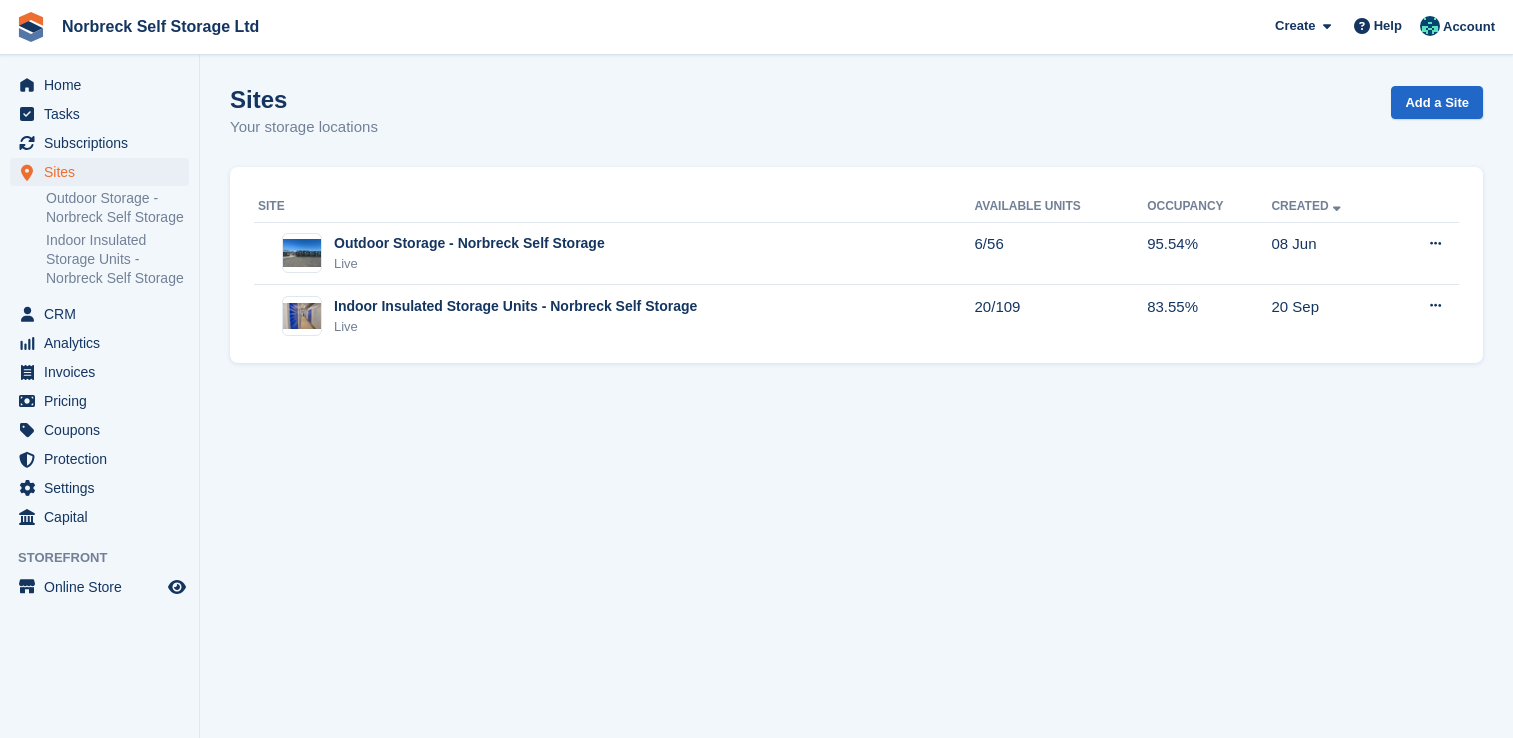 scroll, scrollTop: 0, scrollLeft: 0, axis: both 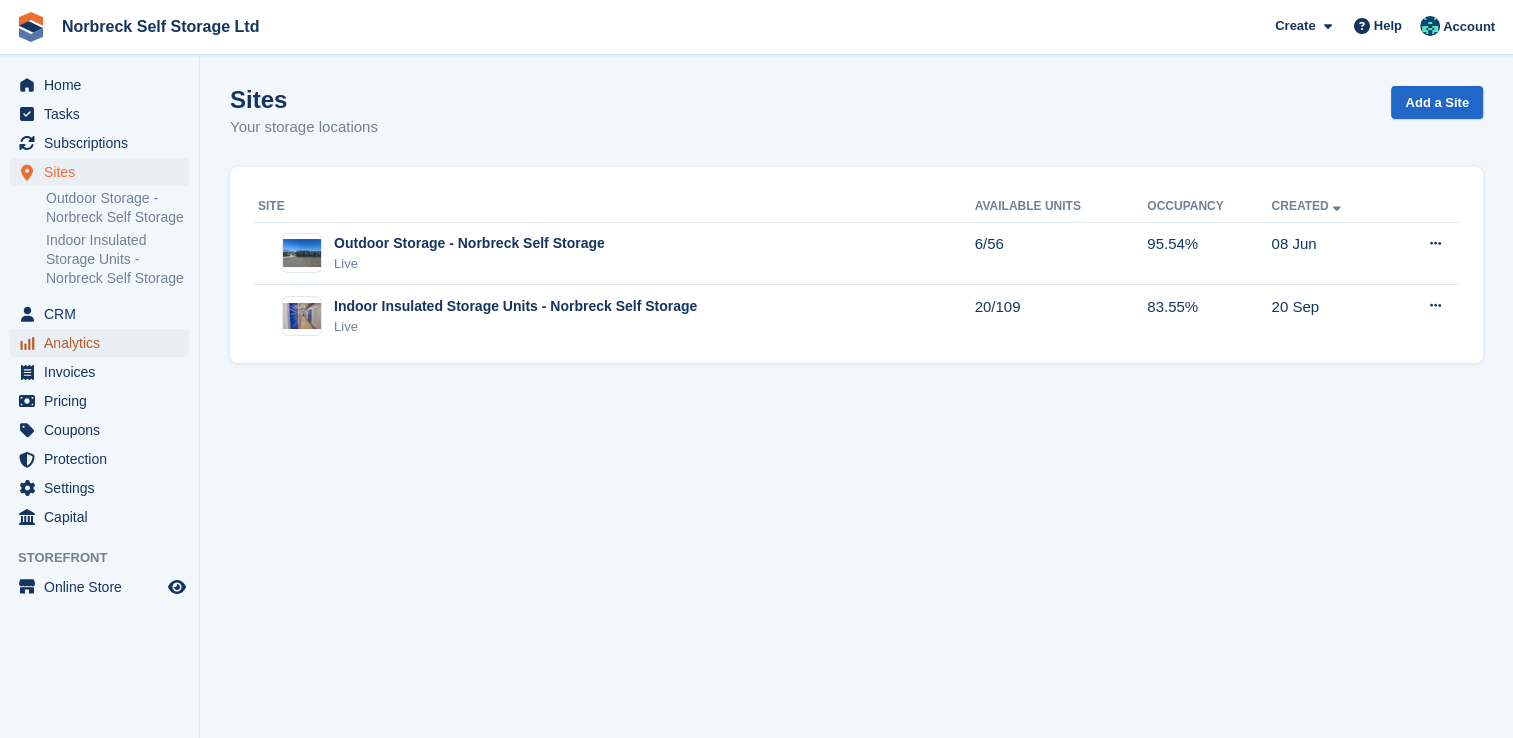 click on "Analytics" at bounding box center (104, 343) 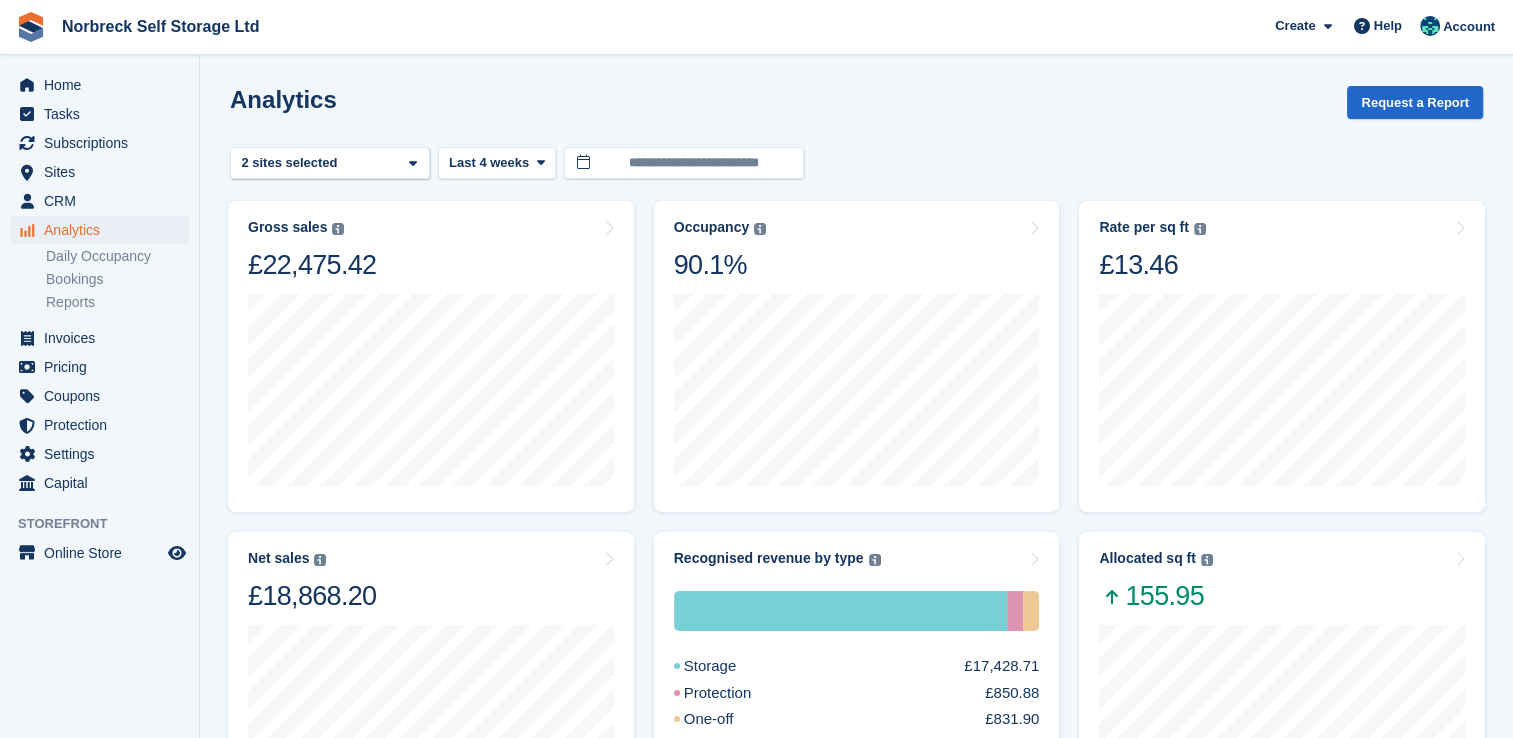click at bounding box center (413, 163) 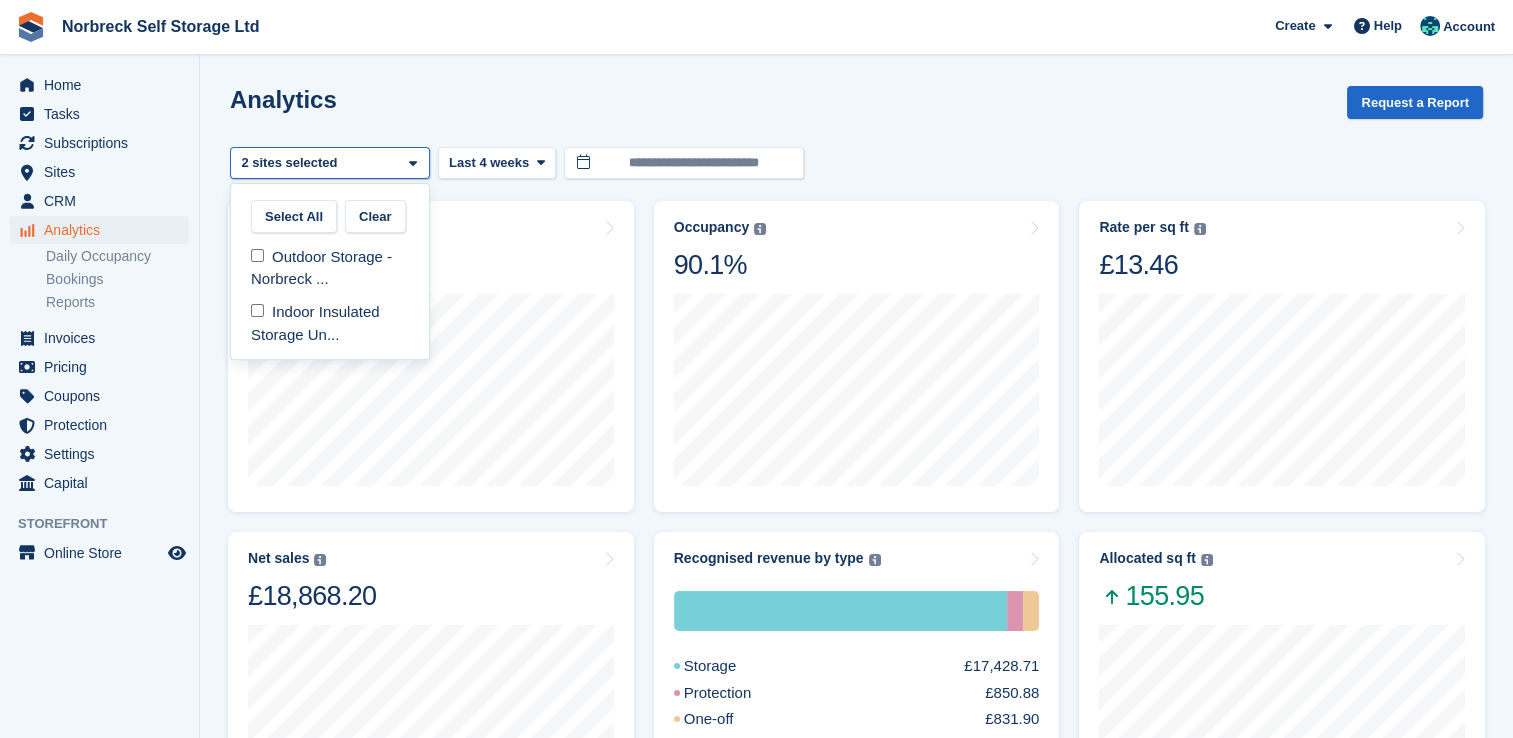 click on "Outdoor Storage - [AREA]" at bounding box center (330, 268) 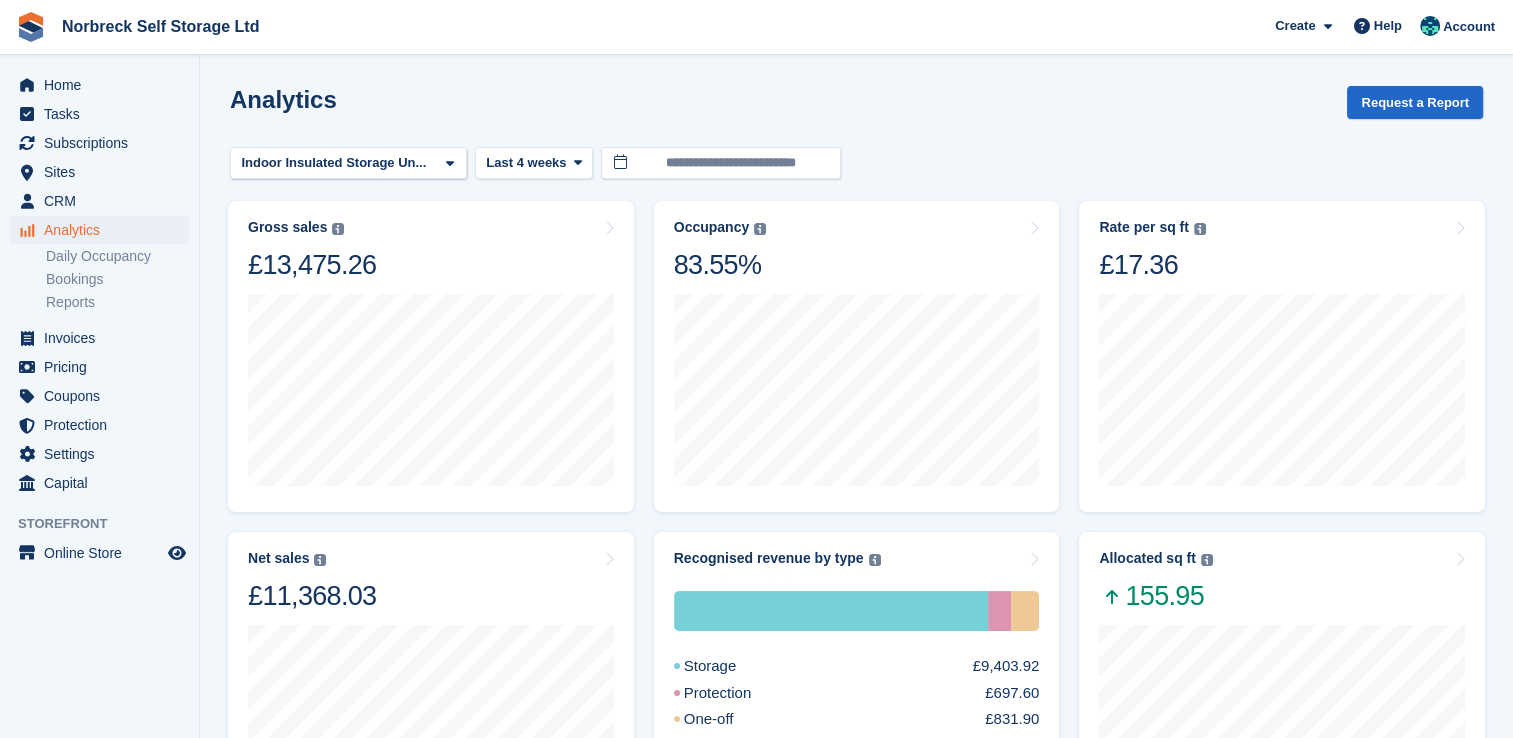 click at bounding box center (450, 163) 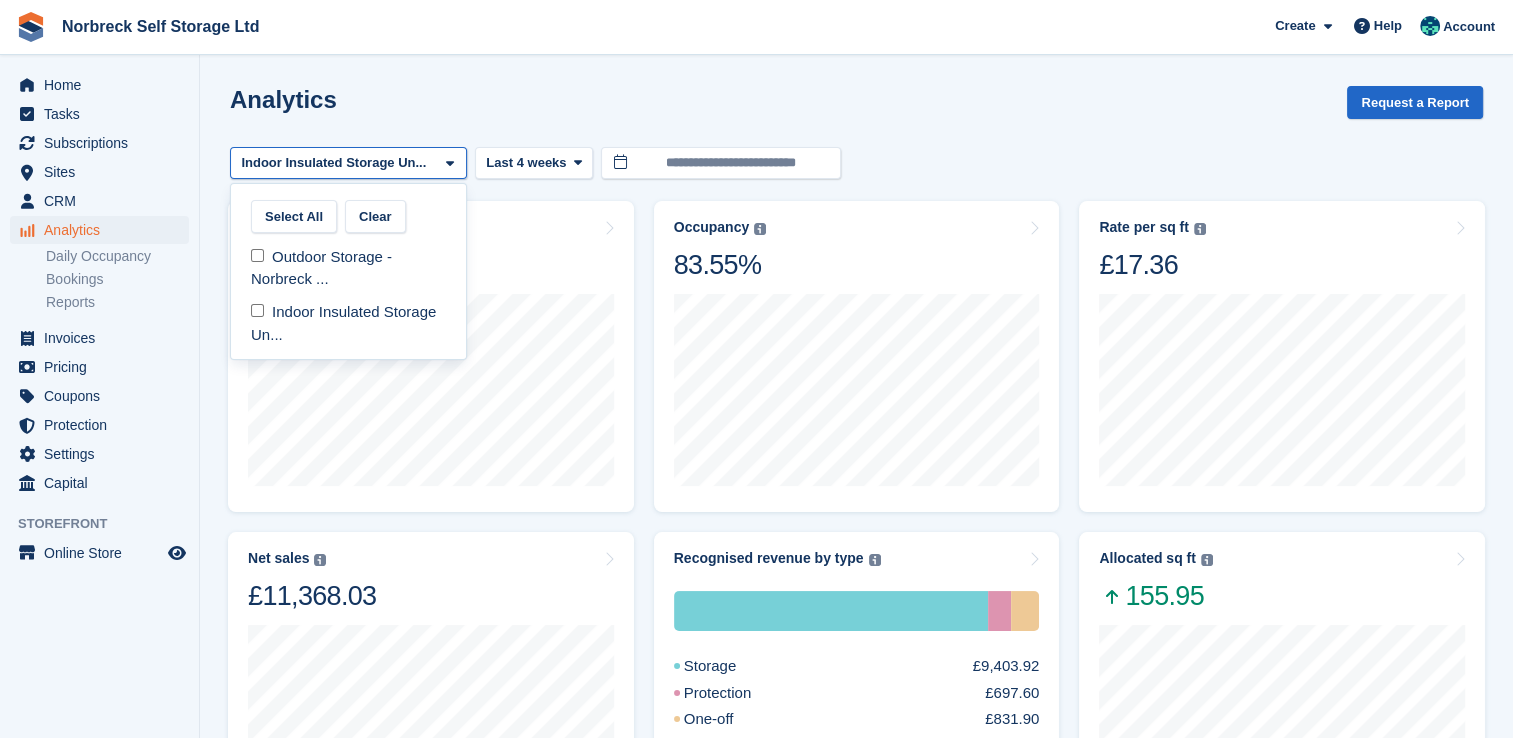 click on "Outdoor Storage - Norbreck ..." at bounding box center [348, 268] 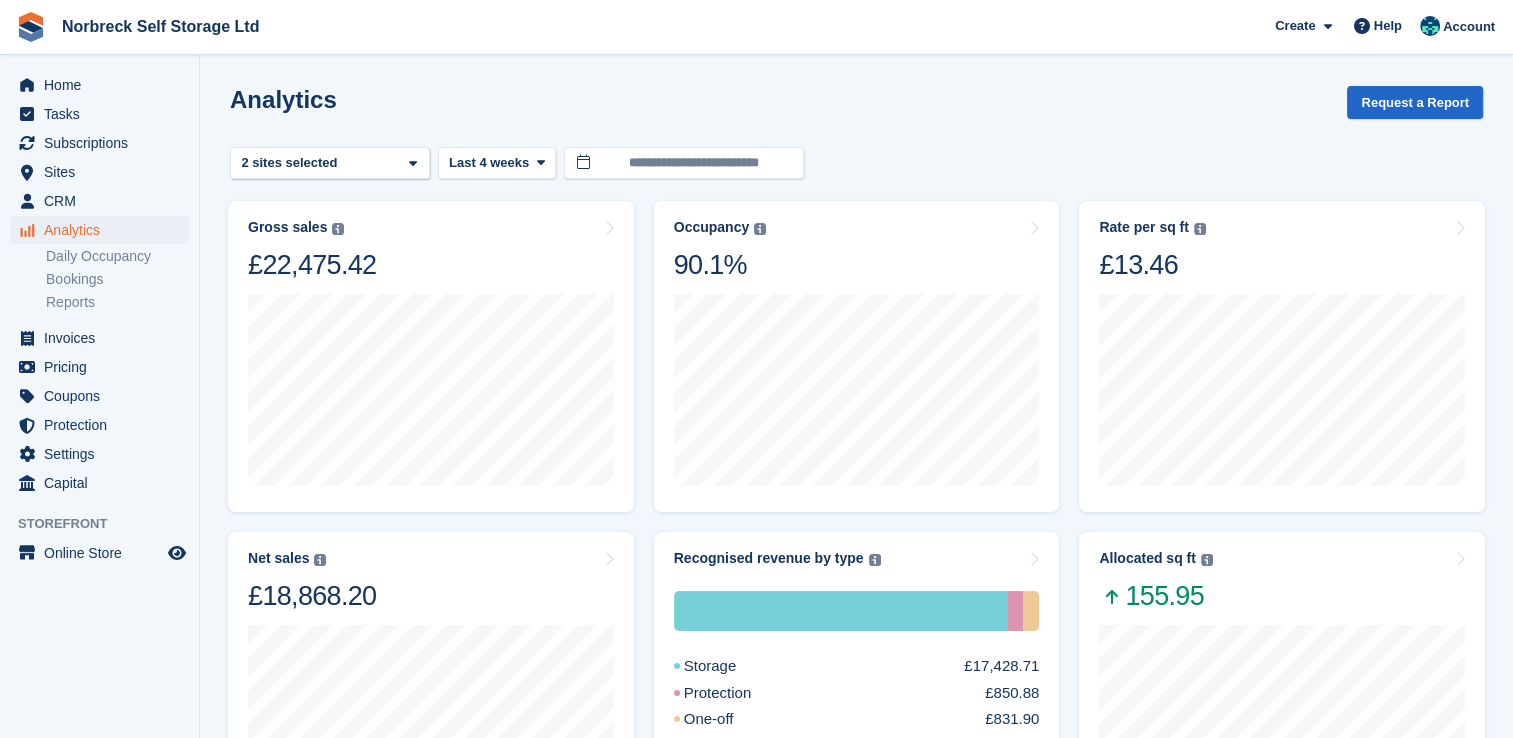 click on "Reports" at bounding box center (117, 302) 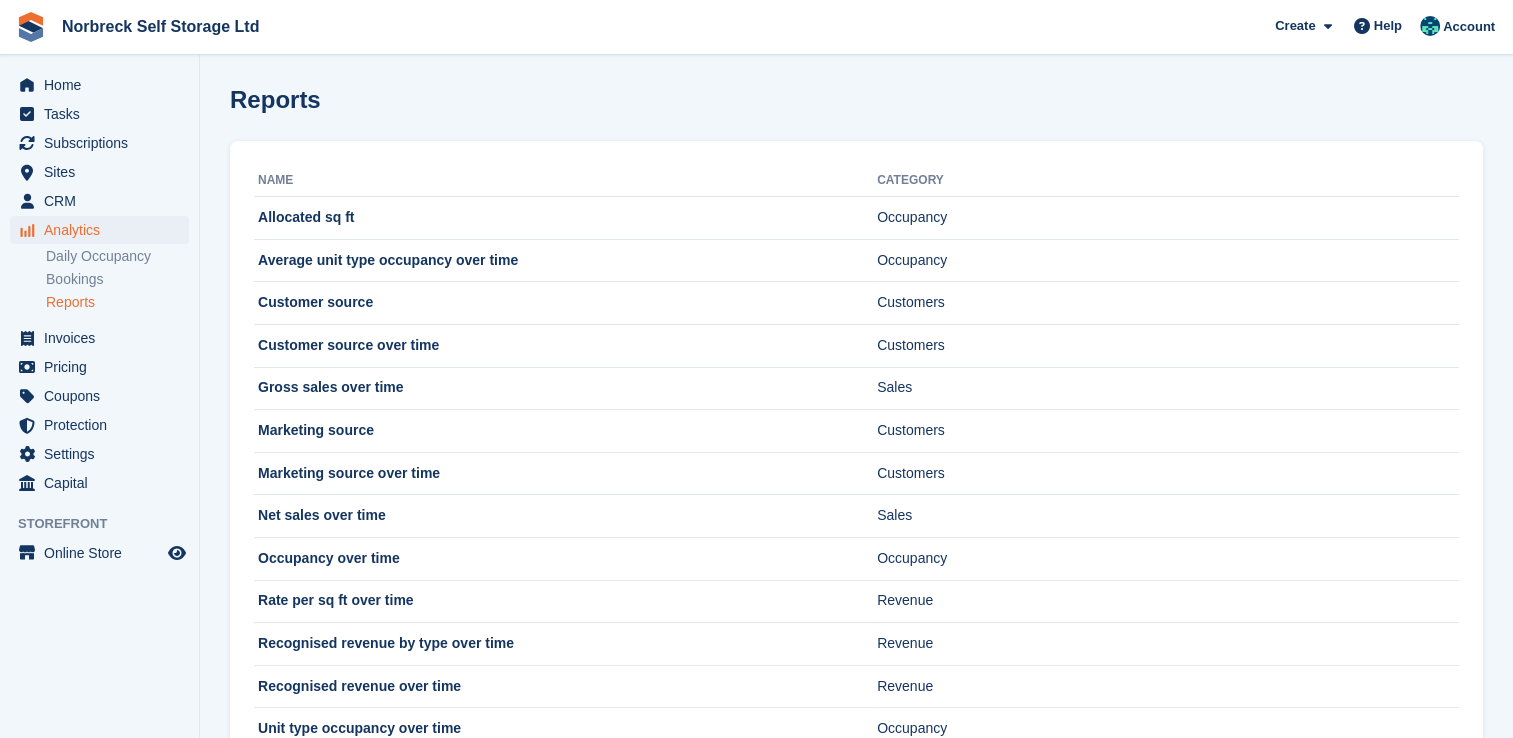 click on "Recognised revenue over time" at bounding box center (565, 686) 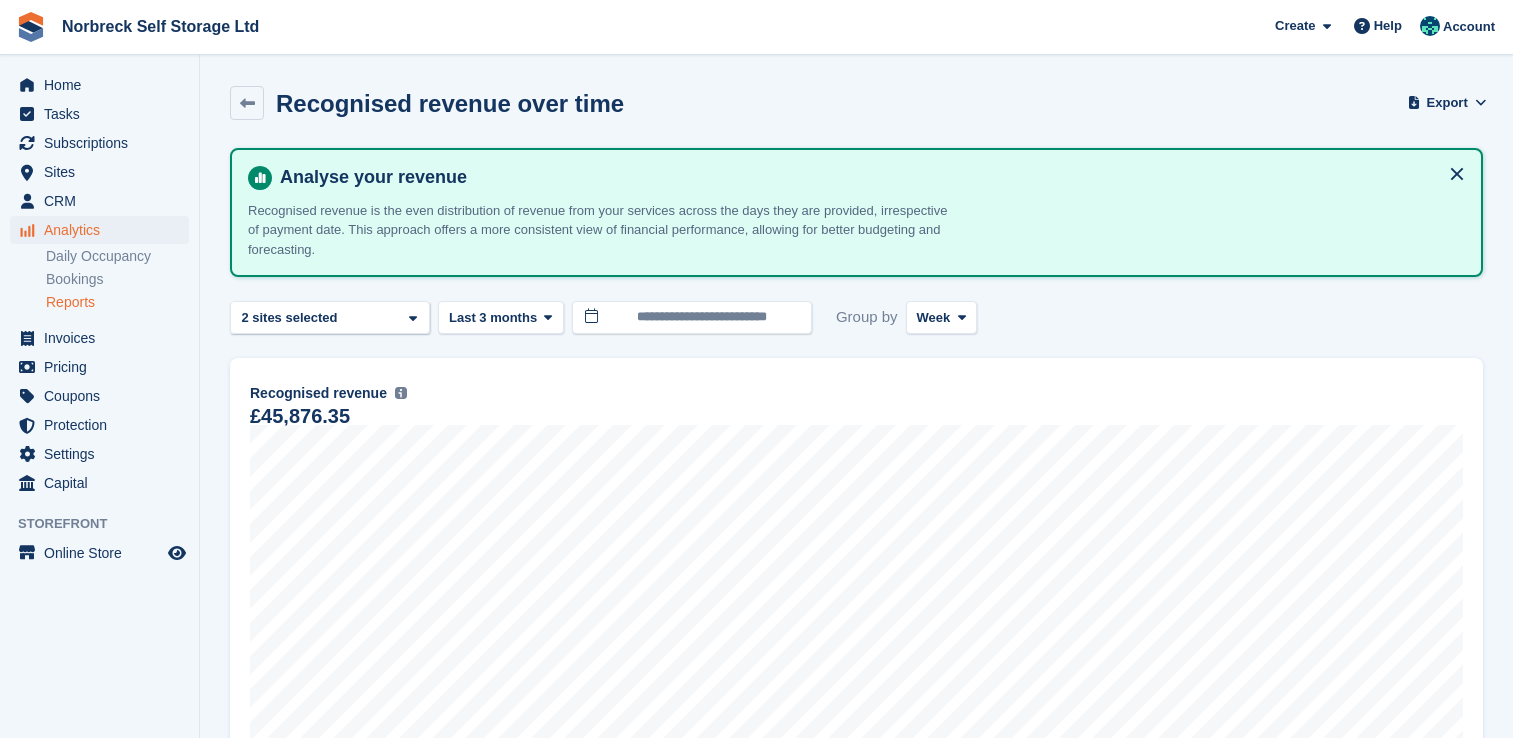 scroll, scrollTop: 0, scrollLeft: 0, axis: both 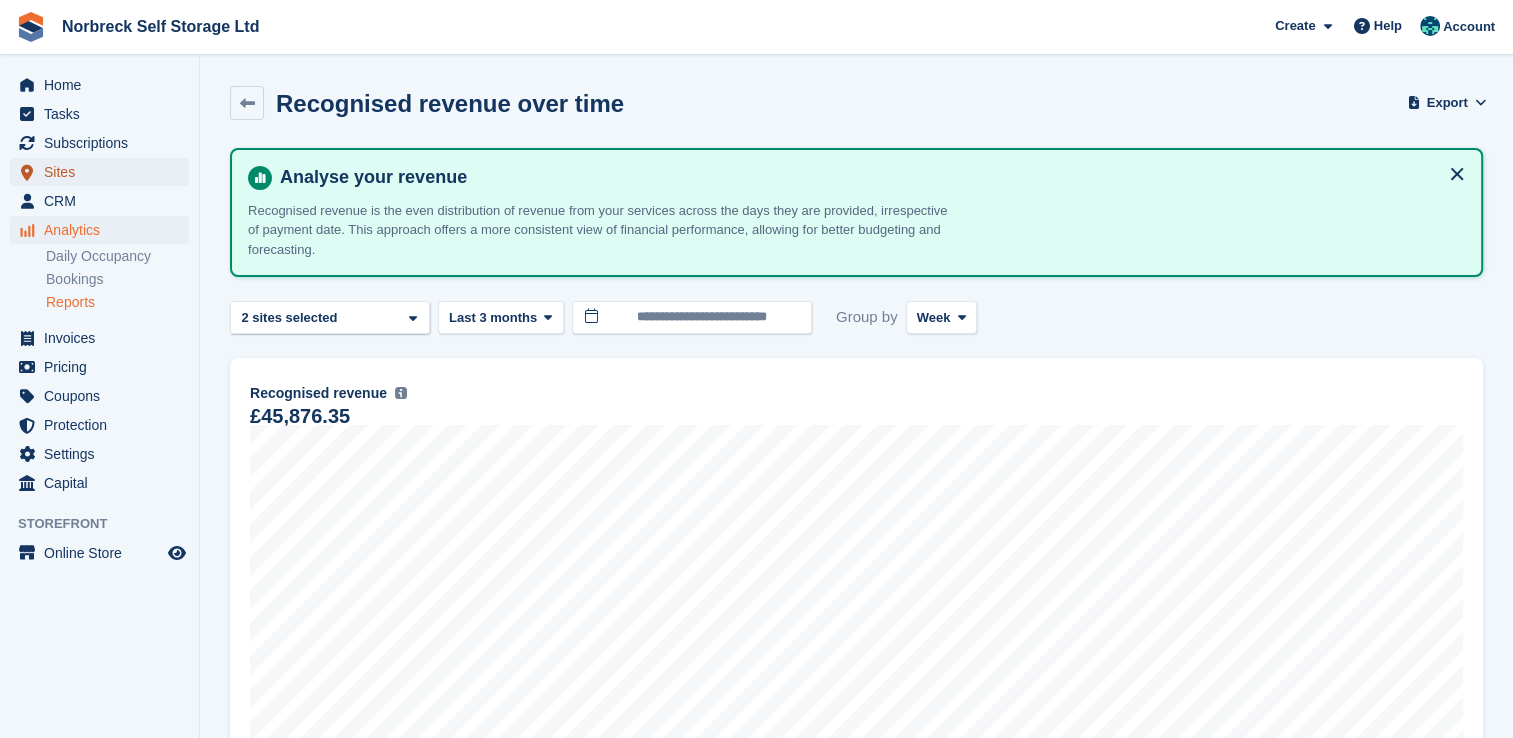 click on "Sites" at bounding box center (104, 172) 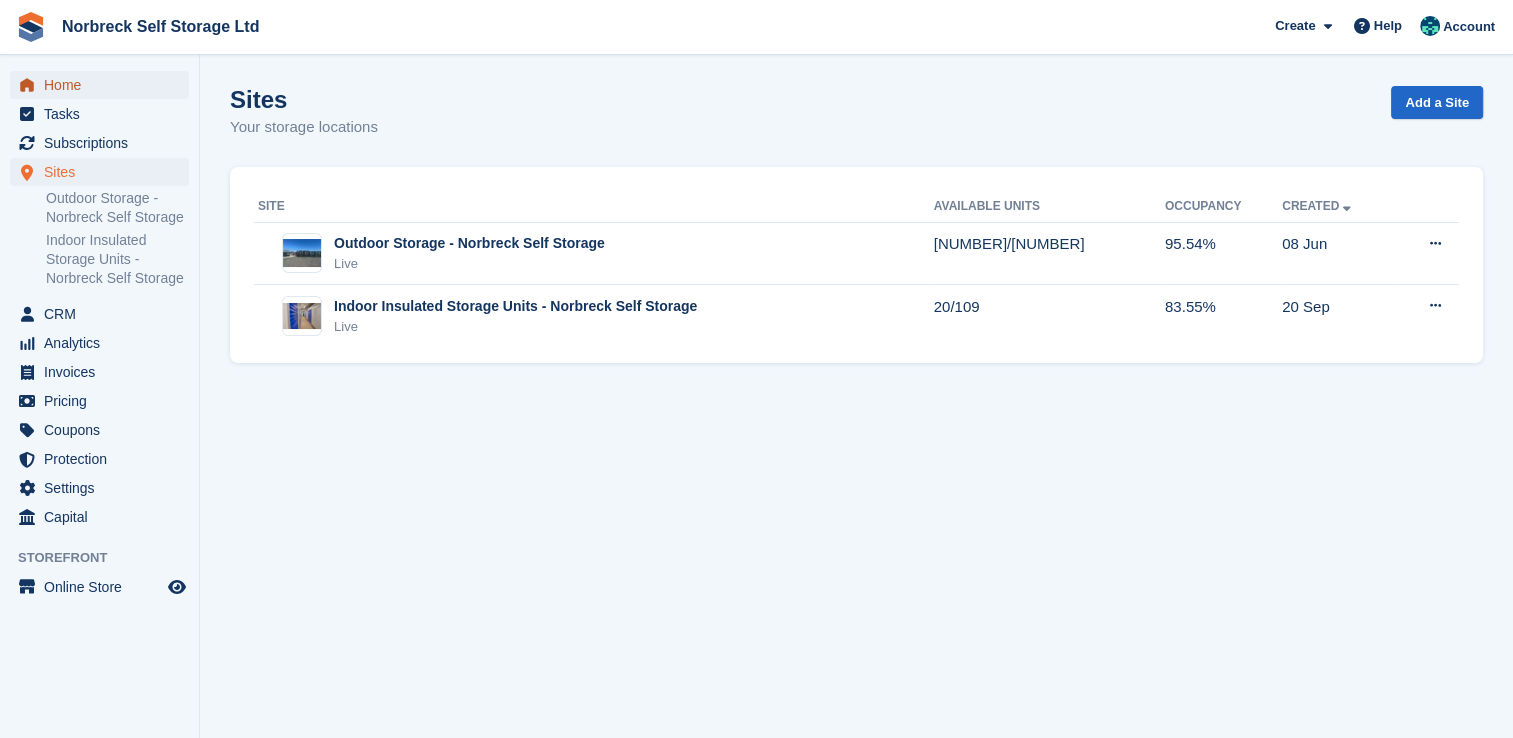 click on "Home" at bounding box center [104, 85] 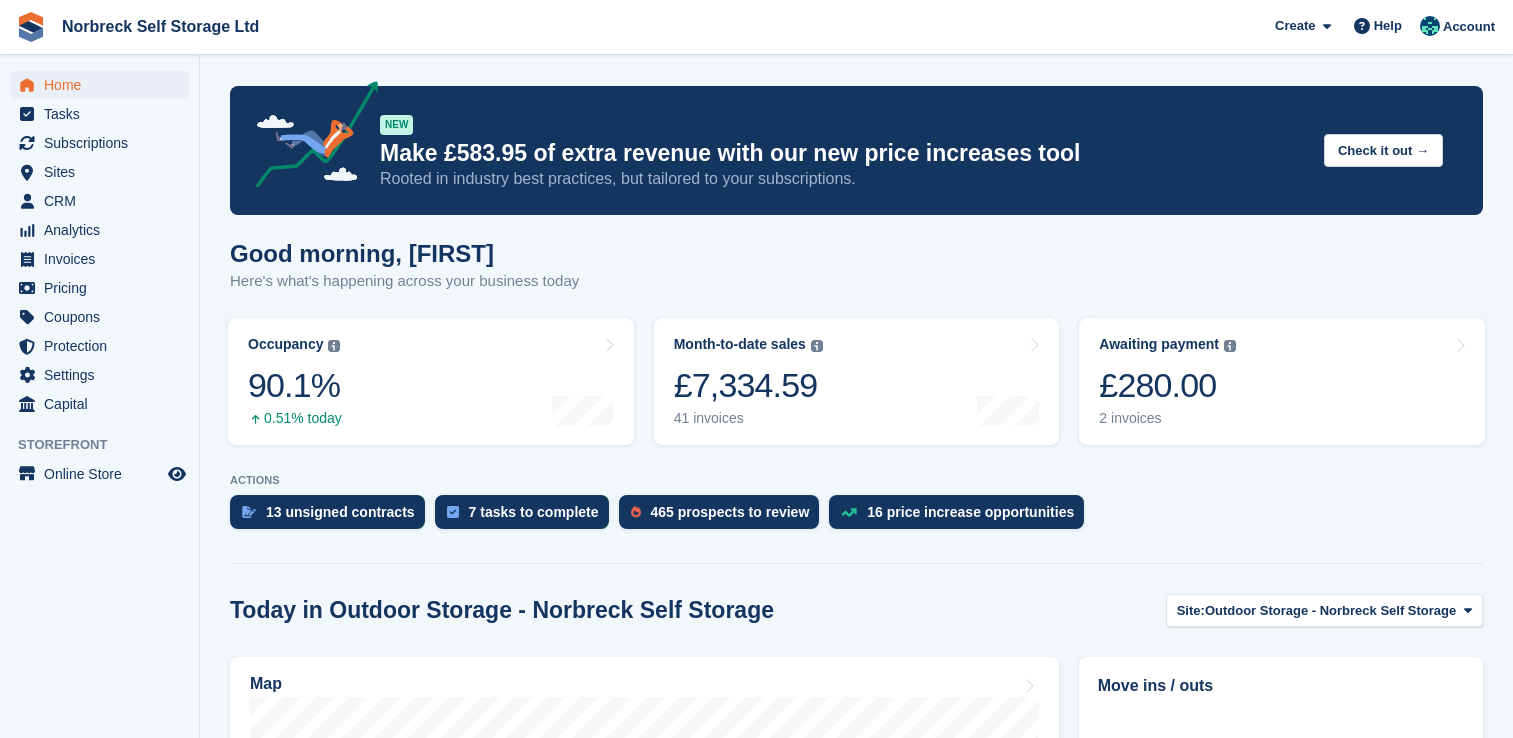 scroll, scrollTop: 0, scrollLeft: 0, axis: both 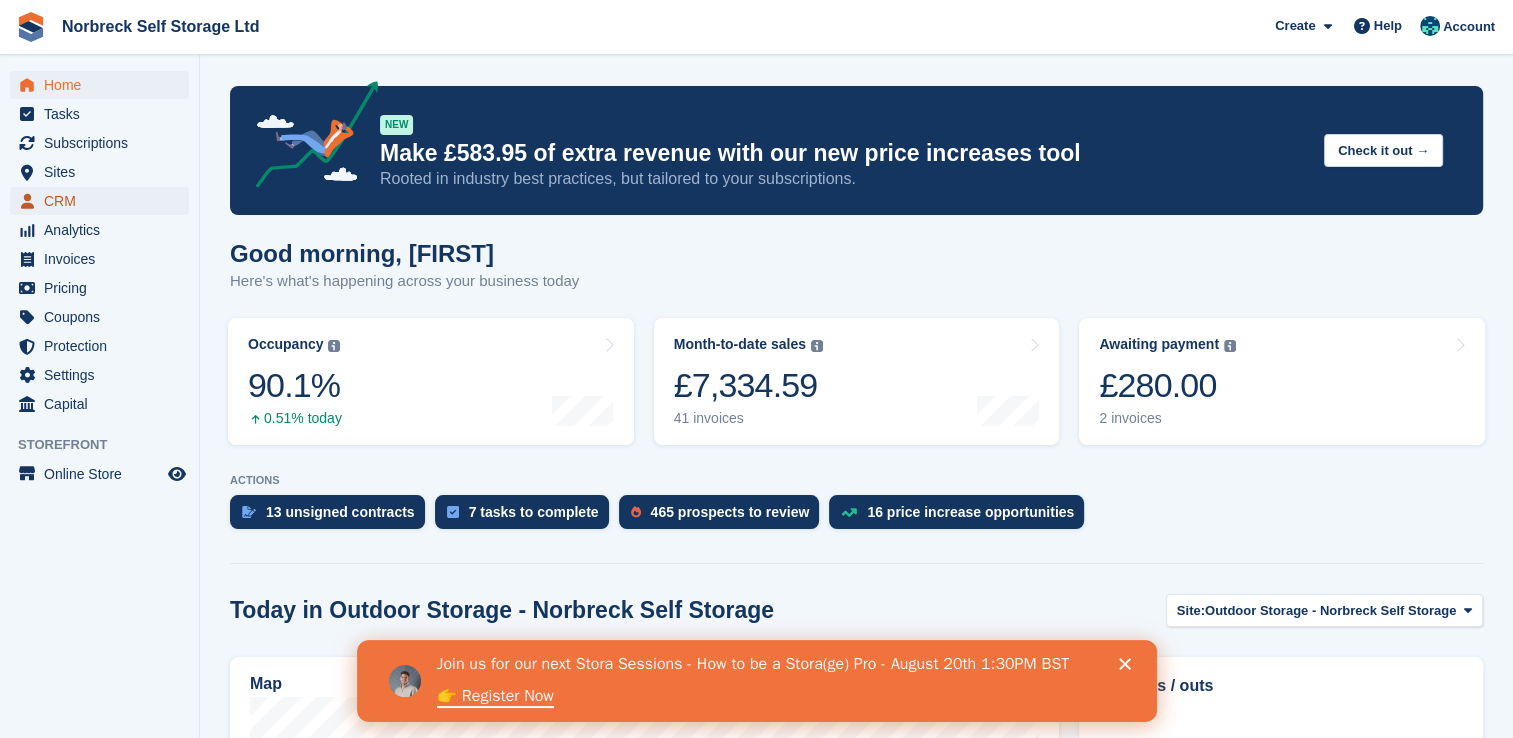 click on "CRM" at bounding box center (104, 201) 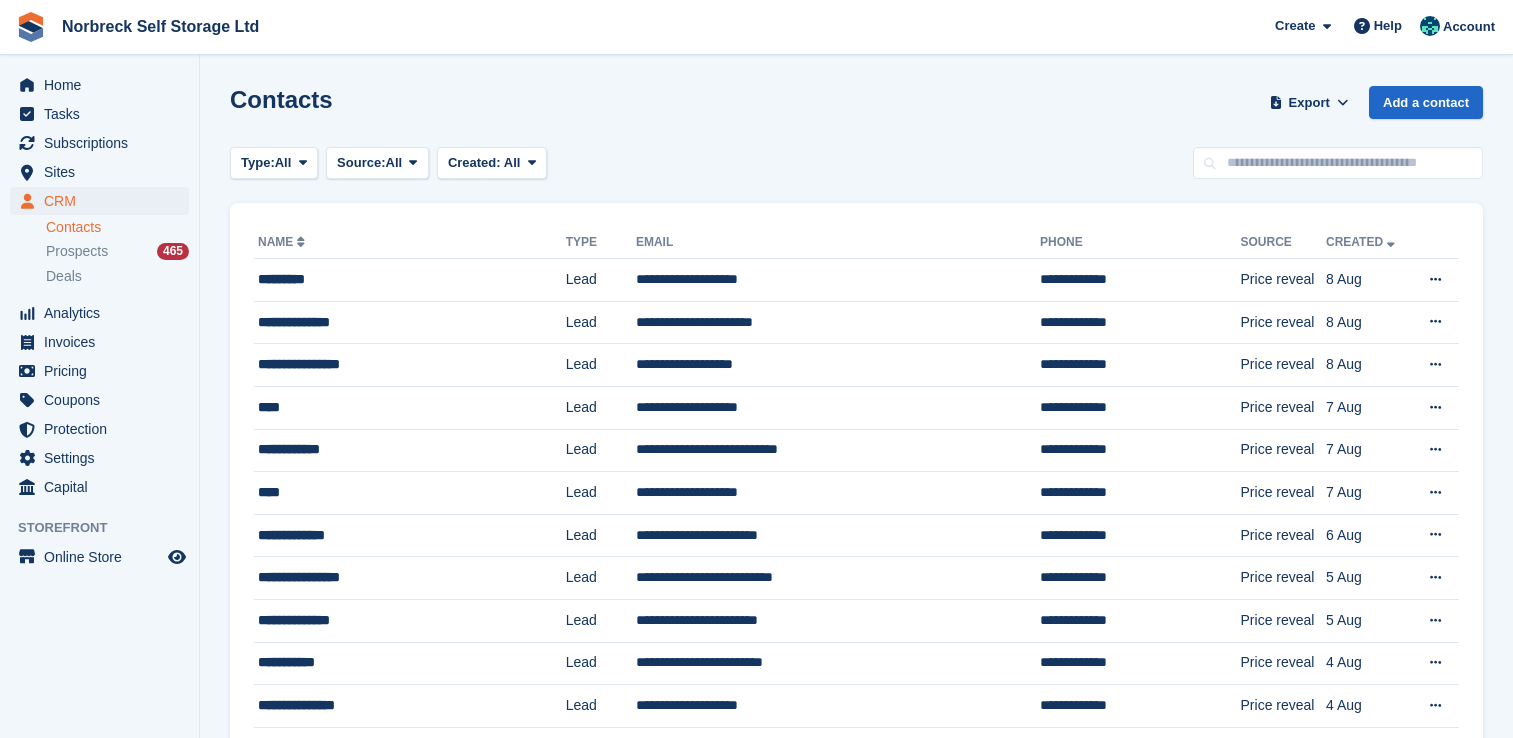 scroll, scrollTop: 0, scrollLeft: 0, axis: both 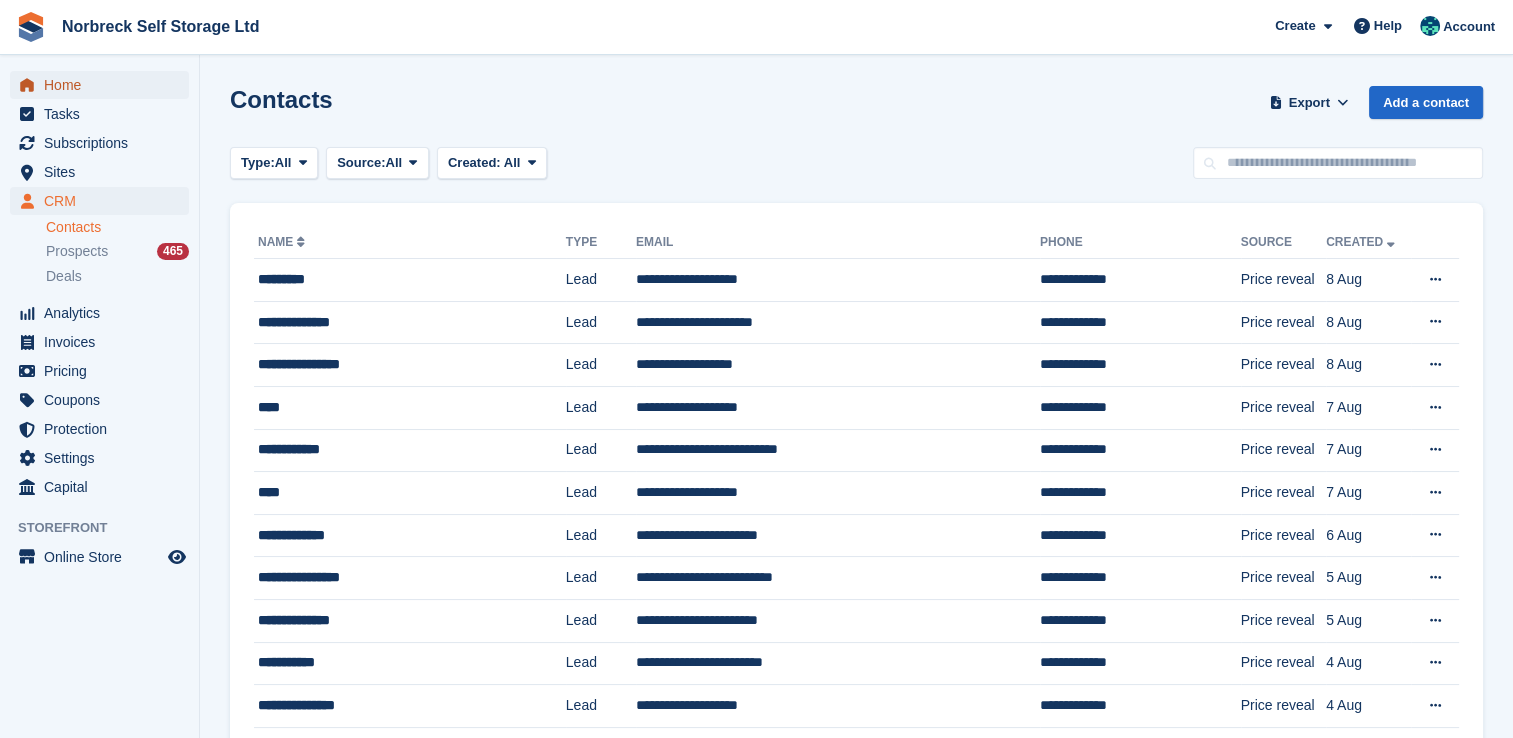 click on "Home" at bounding box center [104, 85] 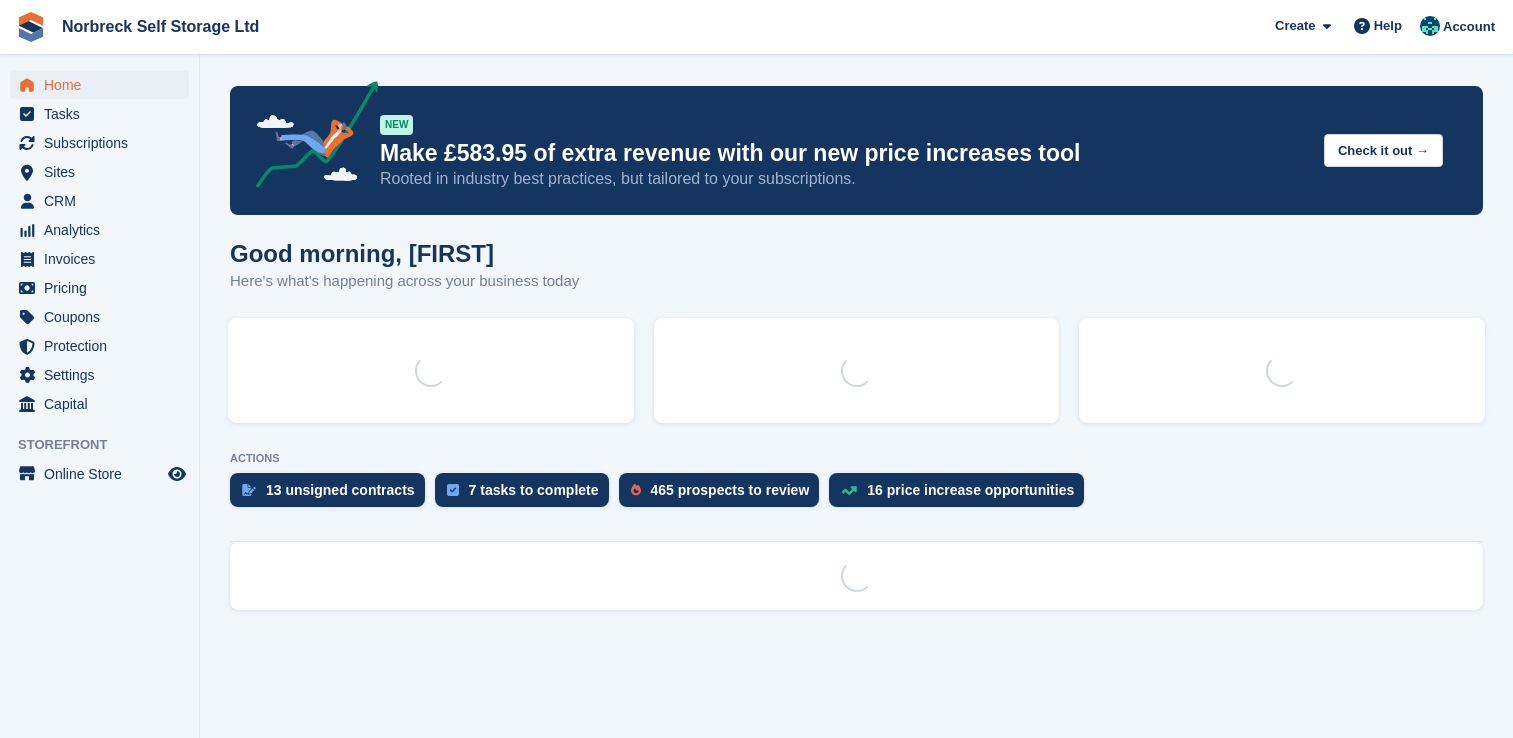 scroll, scrollTop: 0, scrollLeft: 0, axis: both 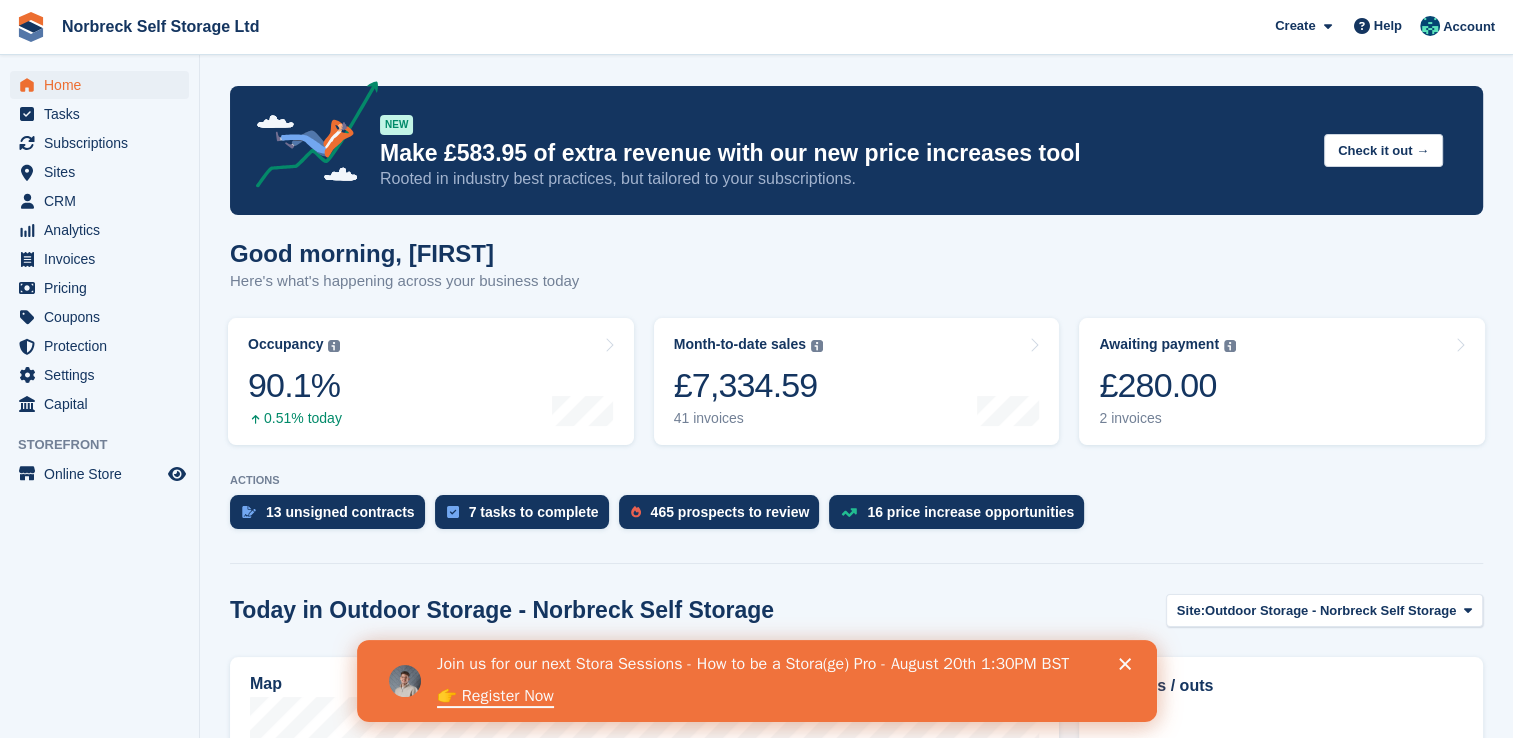 click on "16
price increase opportunities" at bounding box center (970, 512) 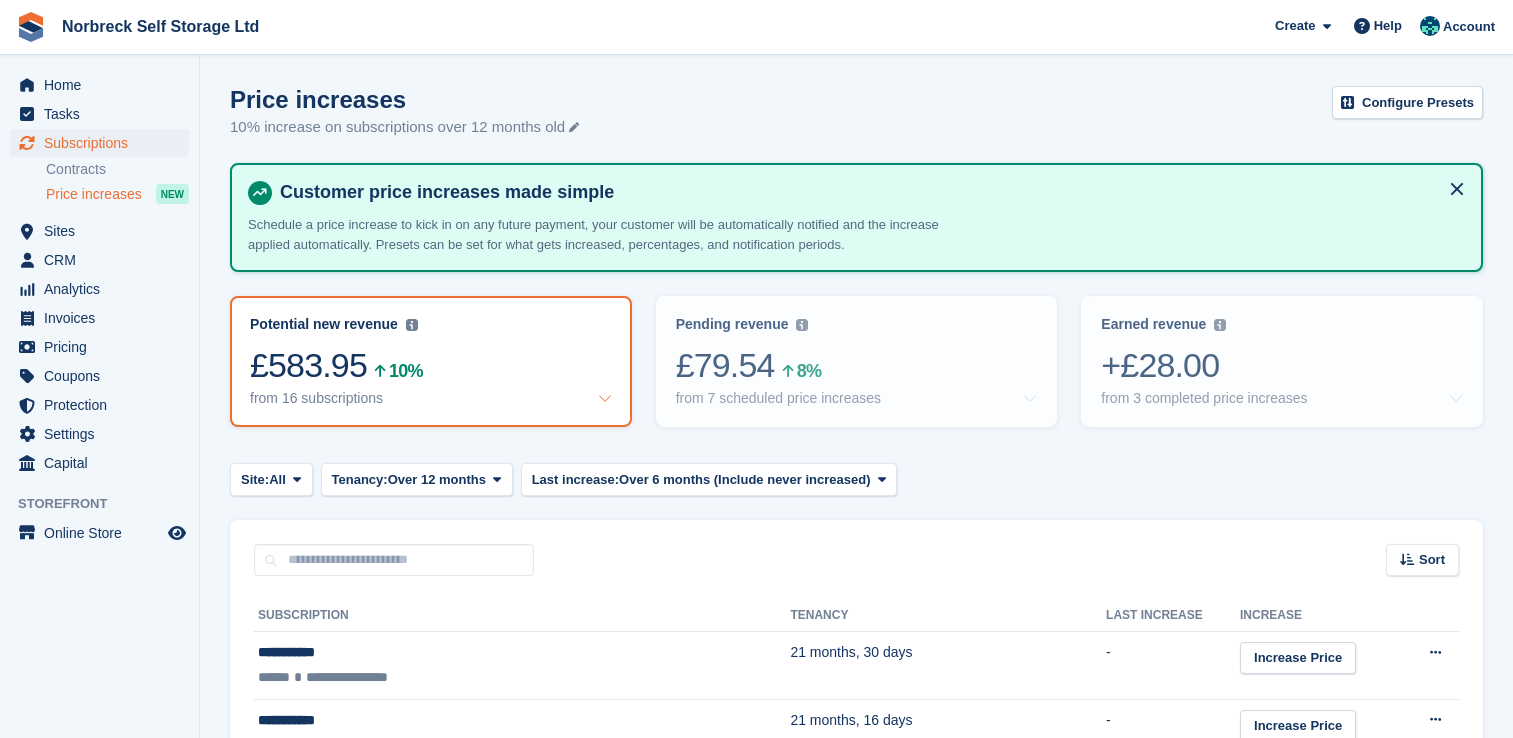 scroll, scrollTop: 0, scrollLeft: 0, axis: both 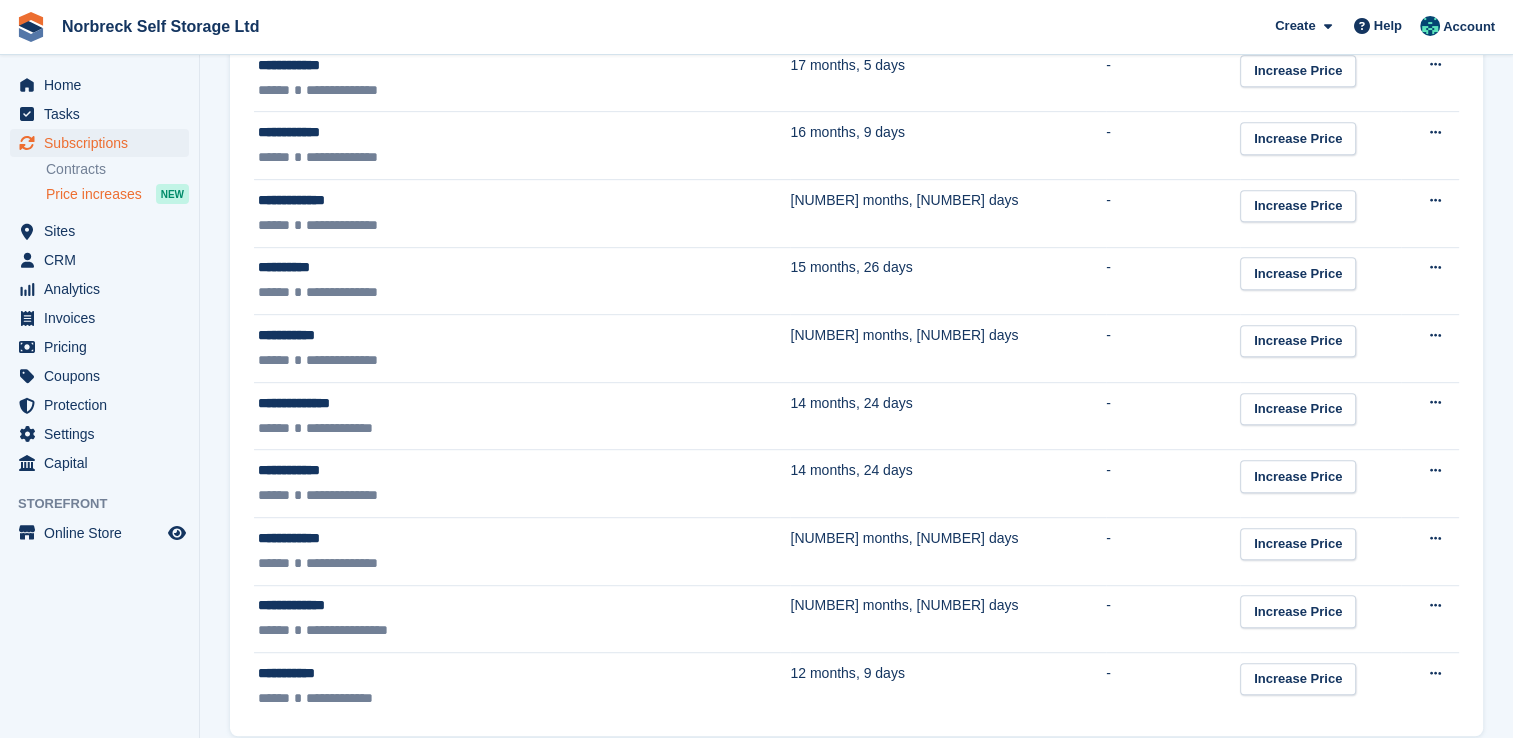 drag, startPoint x: 361, startPoint y: 466, endPoint x: 280, endPoint y: 470, distance: 81.09871 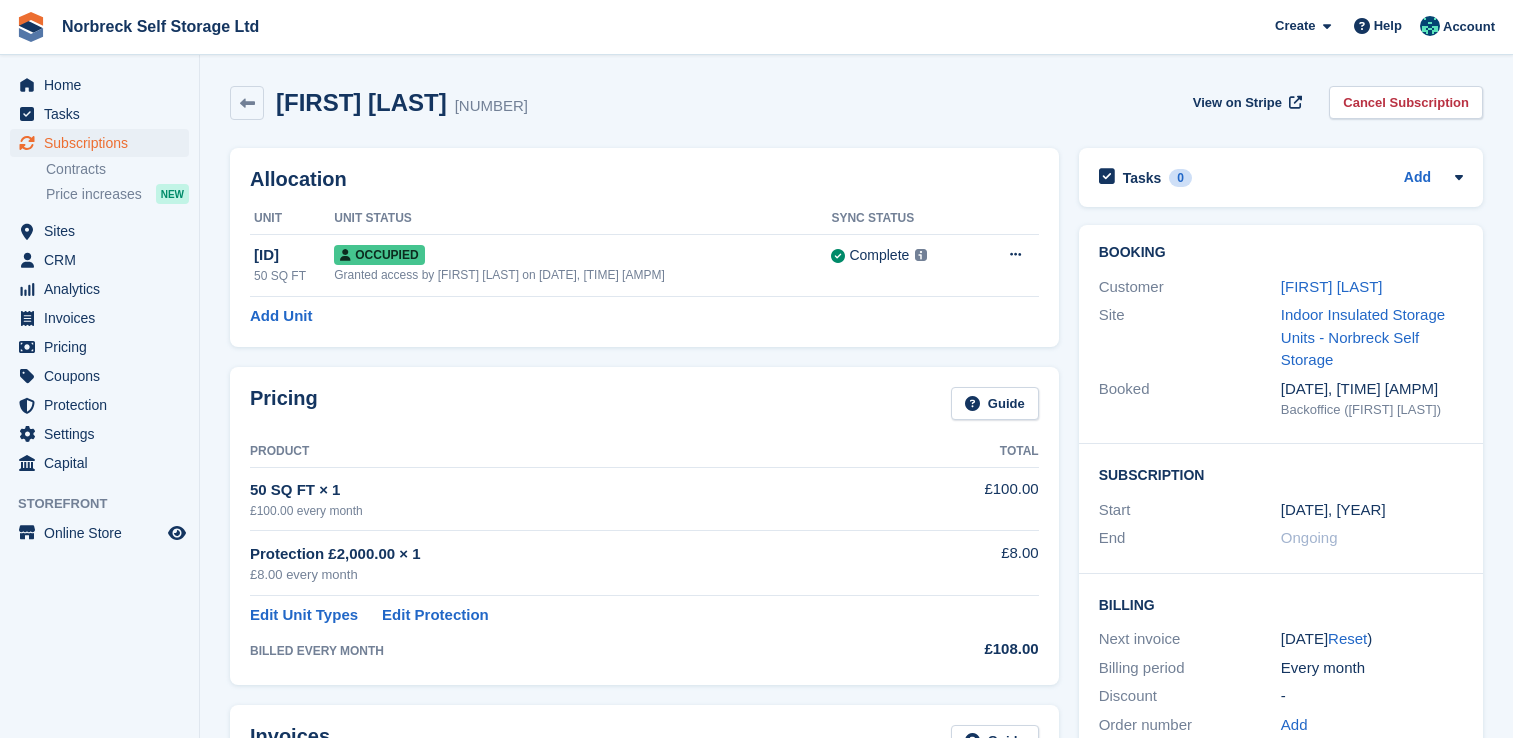 scroll, scrollTop: 0, scrollLeft: 0, axis: both 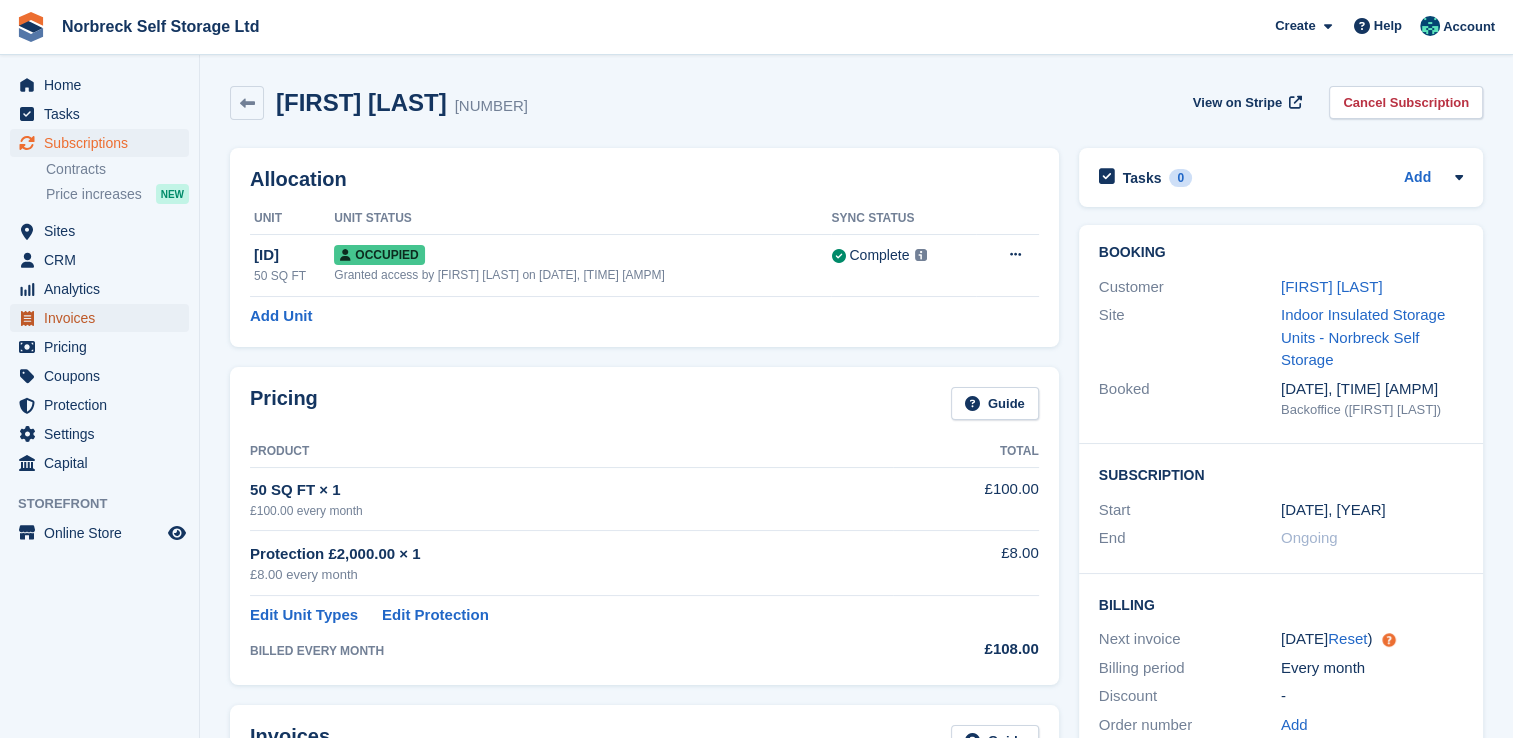 click on "Invoices" at bounding box center [104, 318] 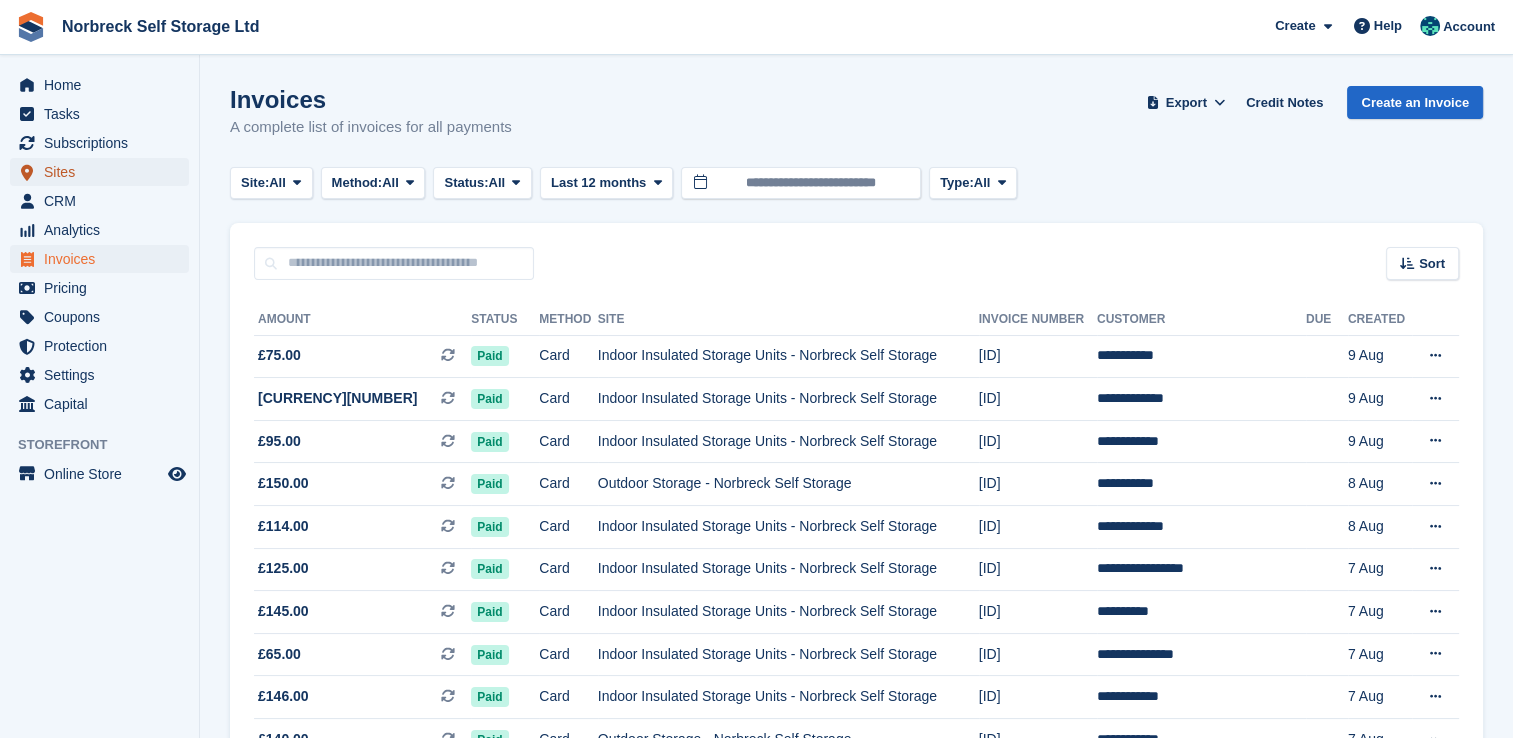 click on "Sites" at bounding box center [104, 172] 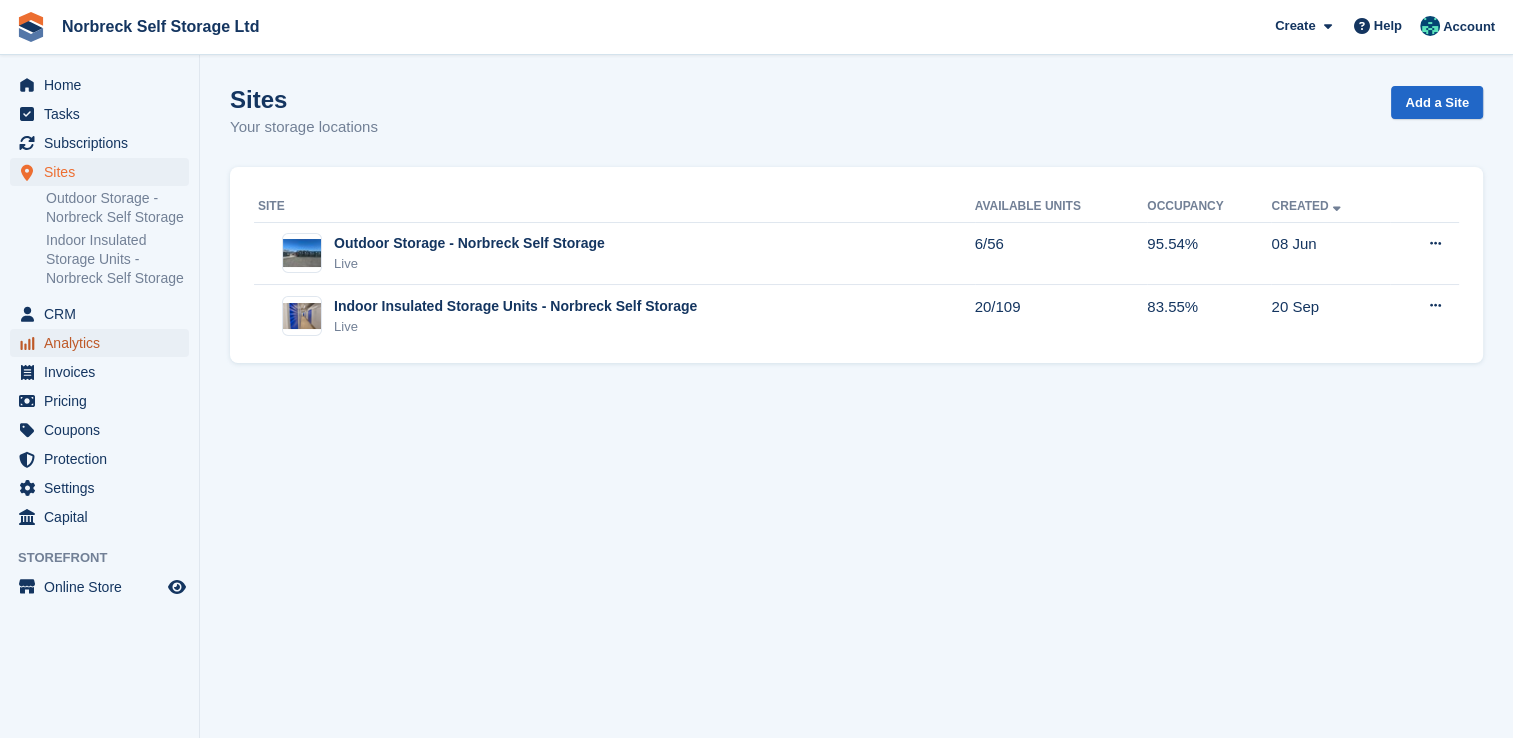 click on "Analytics" at bounding box center (104, 343) 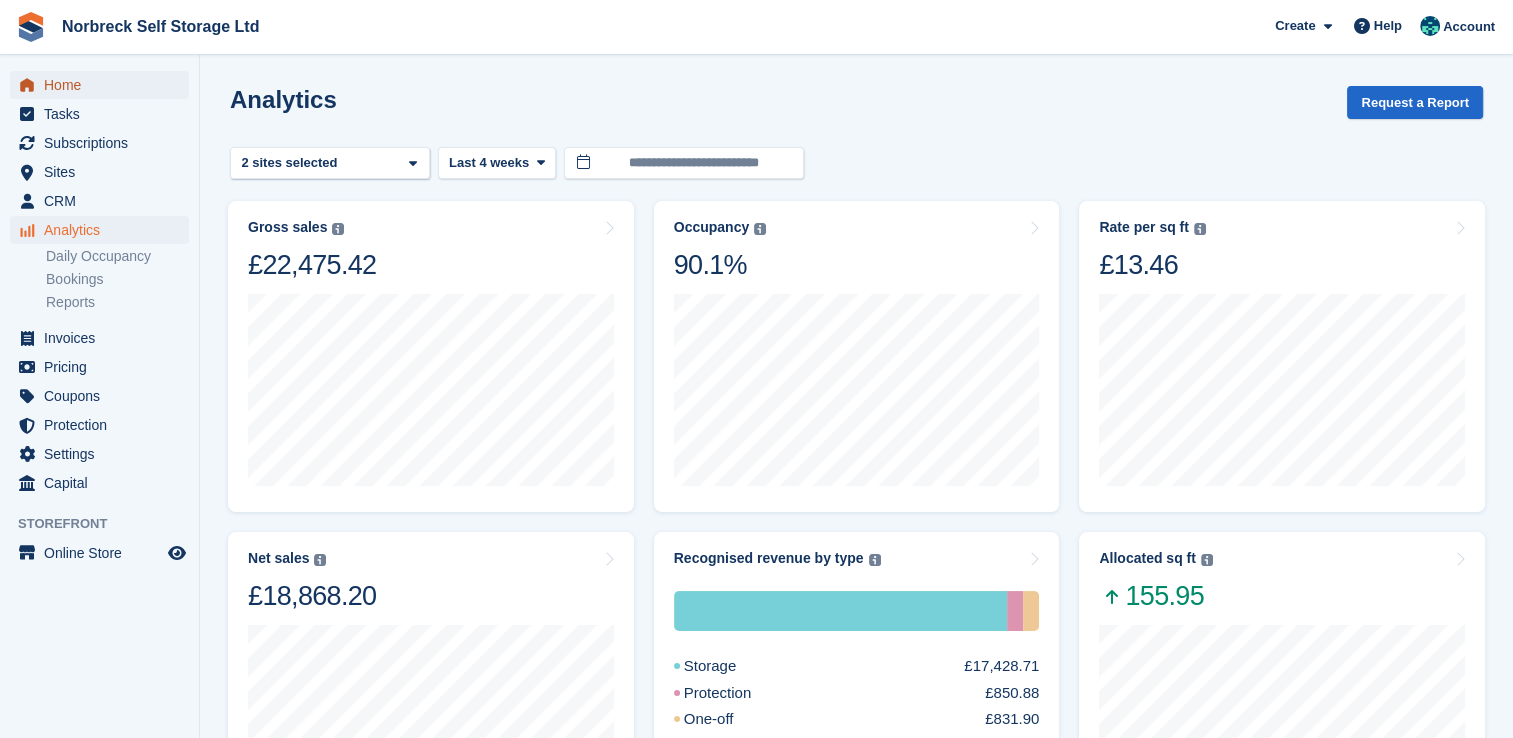 click on "Home" at bounding box center (104, 85) 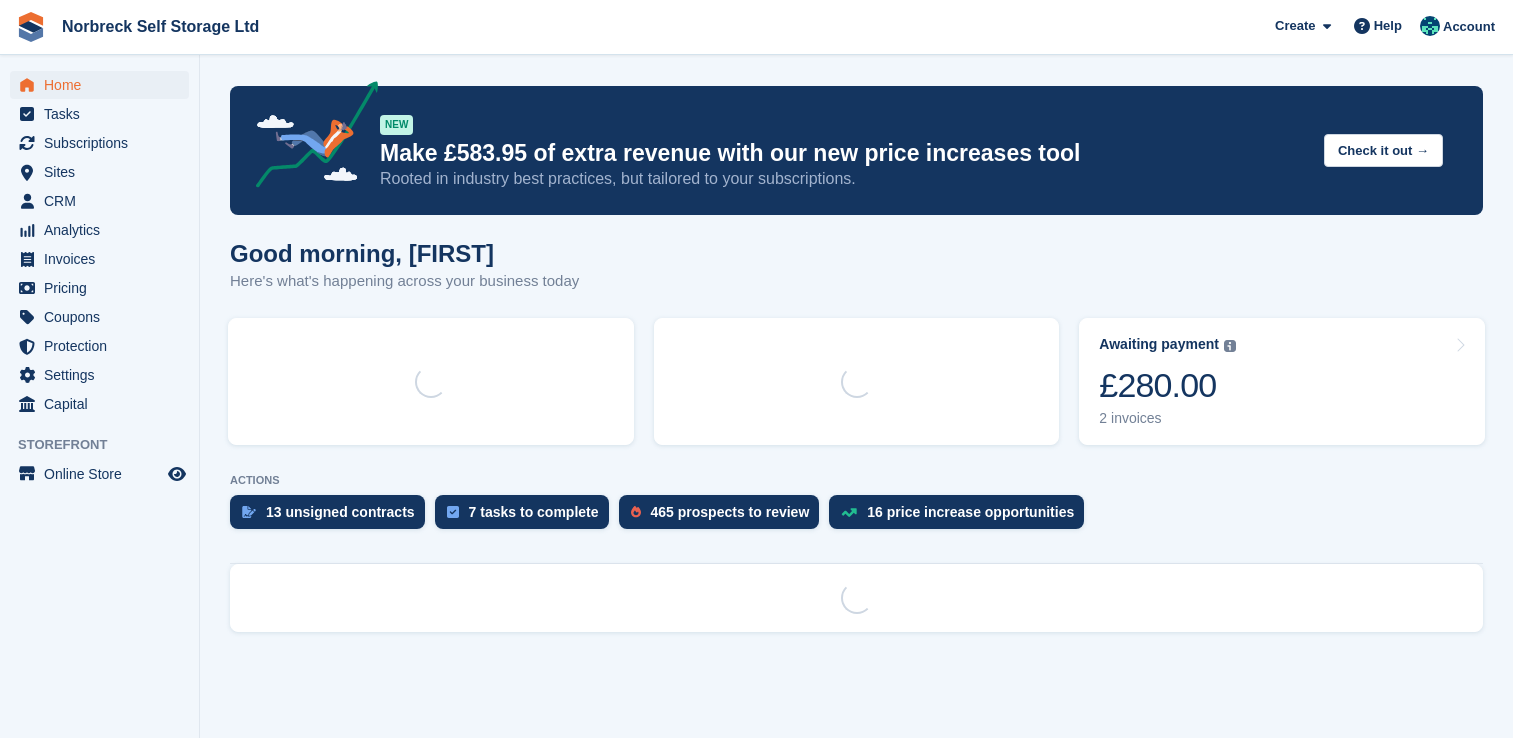 scroll, scrollTop: 0, scrollLeft: 0, axis: both 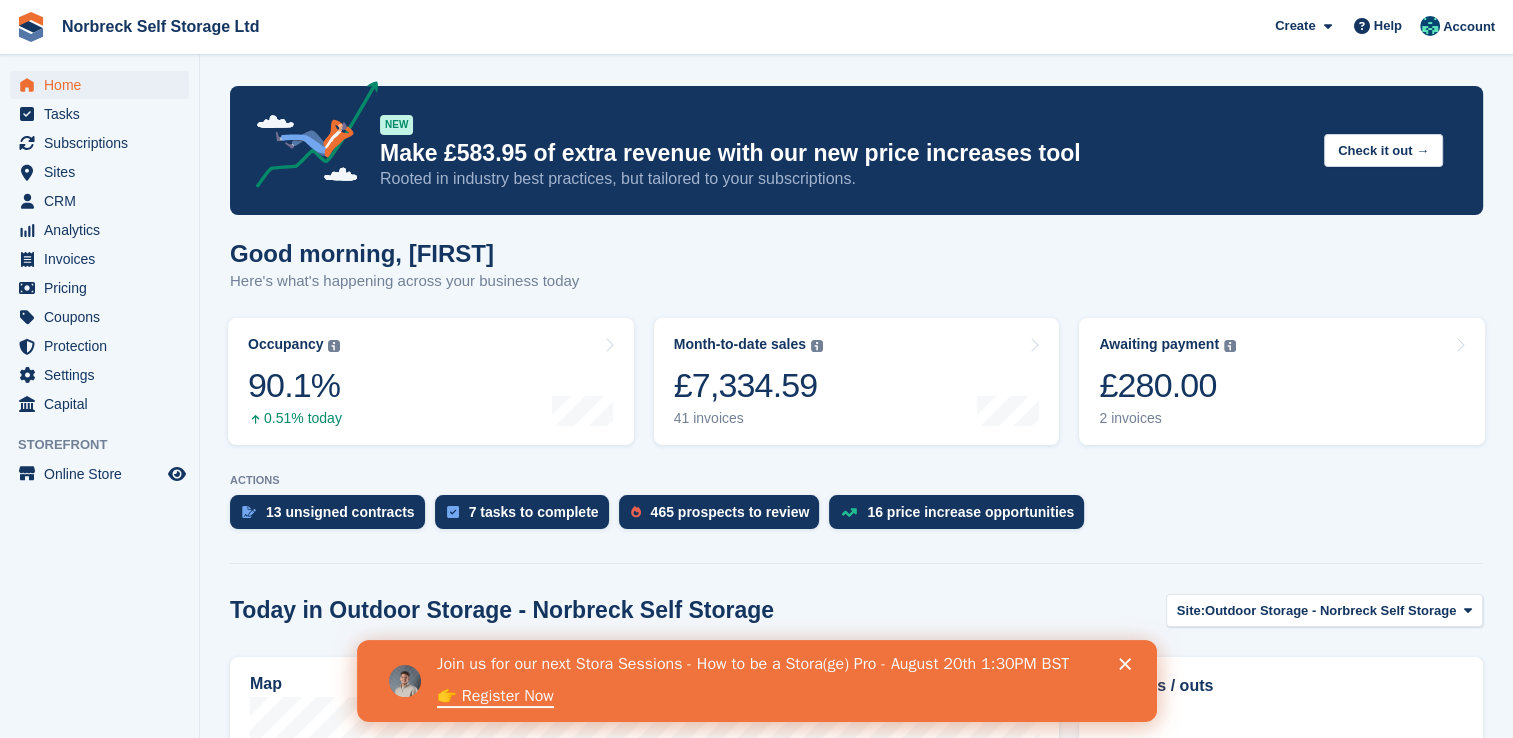 click on "16
price increase opportunities" at bounding box center [970, 512] 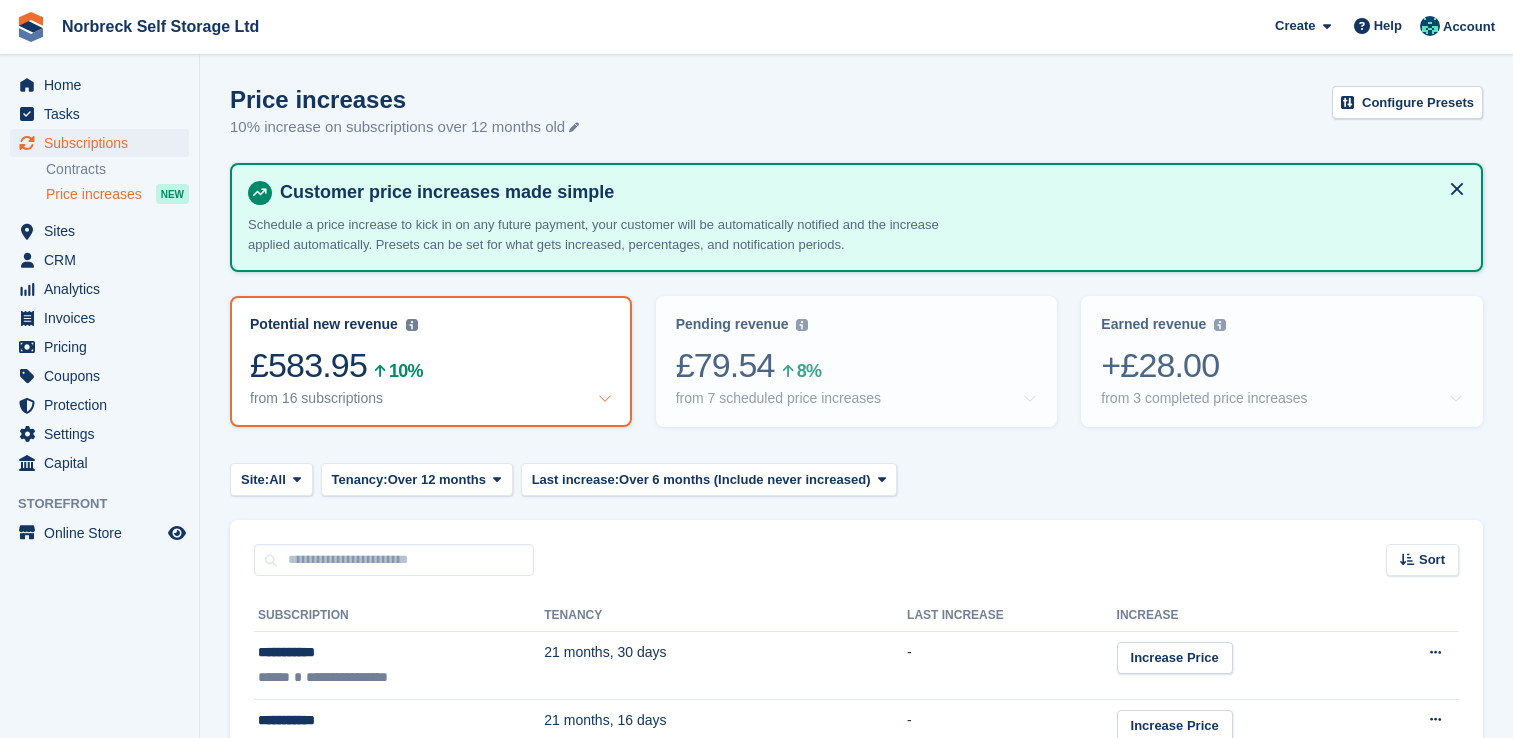 scroll, scrollTop: 0, scrollLeft: 0, axis: both 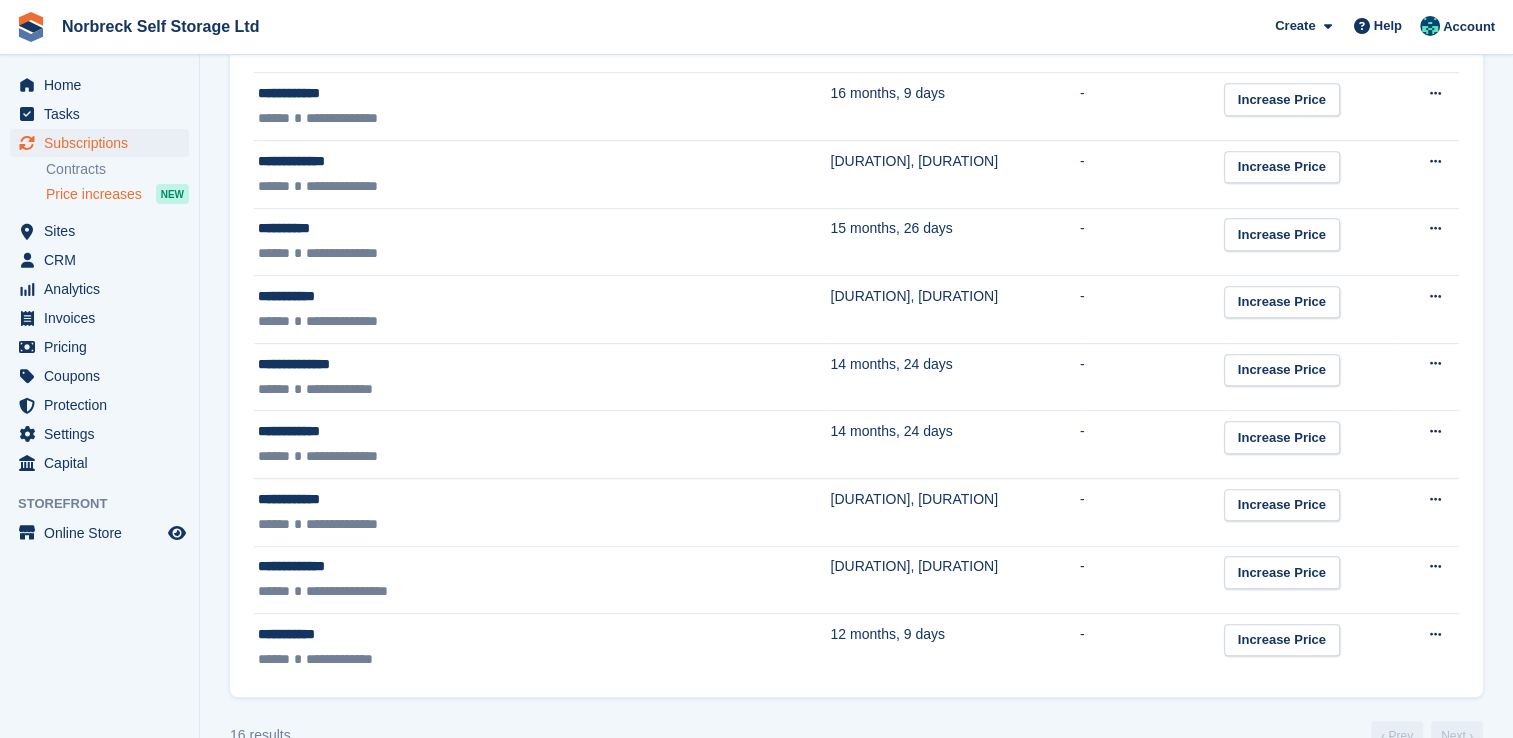 click on "**********" at bounding box center [542, 512] 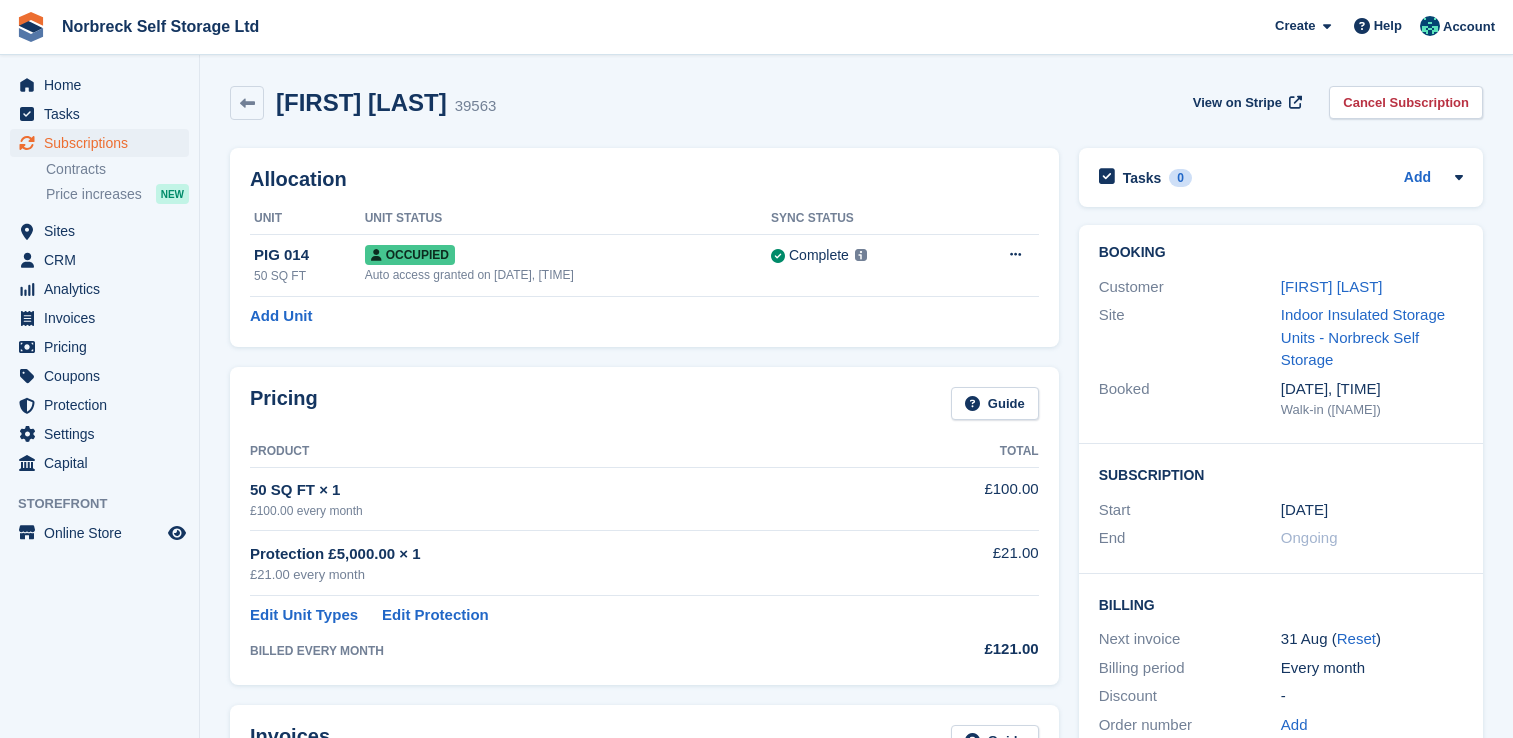 scroll, scrollTop: 0, scrollLeft: 0, axis: both 